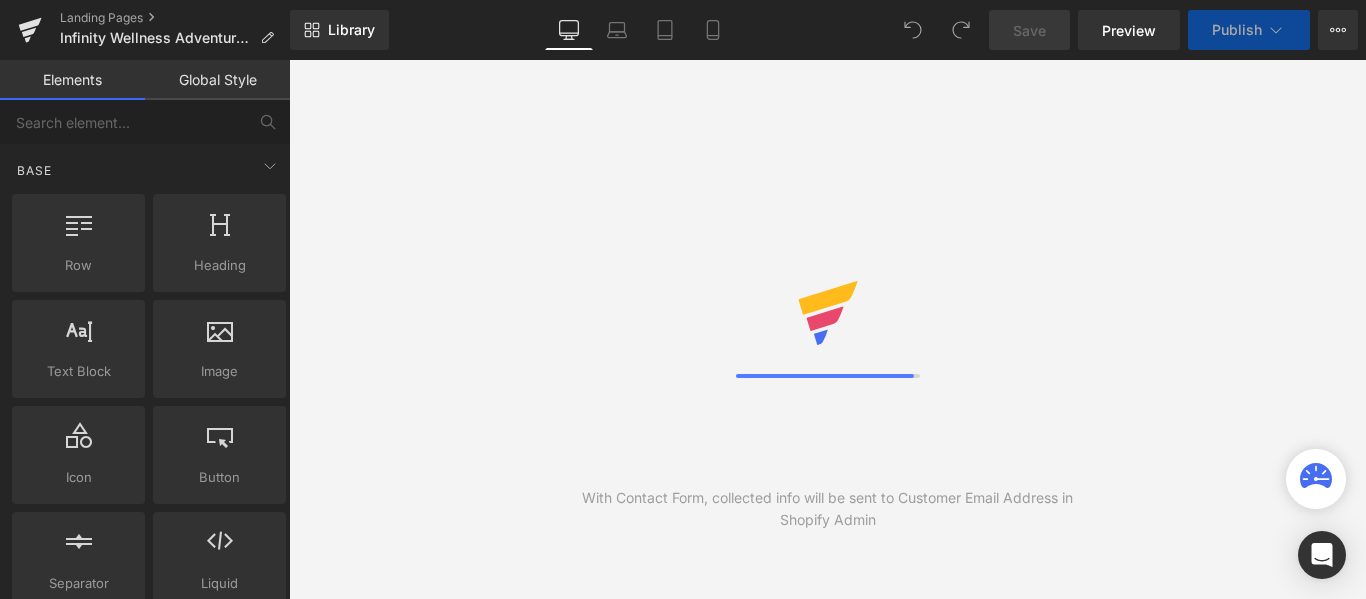 scroll, scrollTop: 0, scrollLeft: 0, axis: both 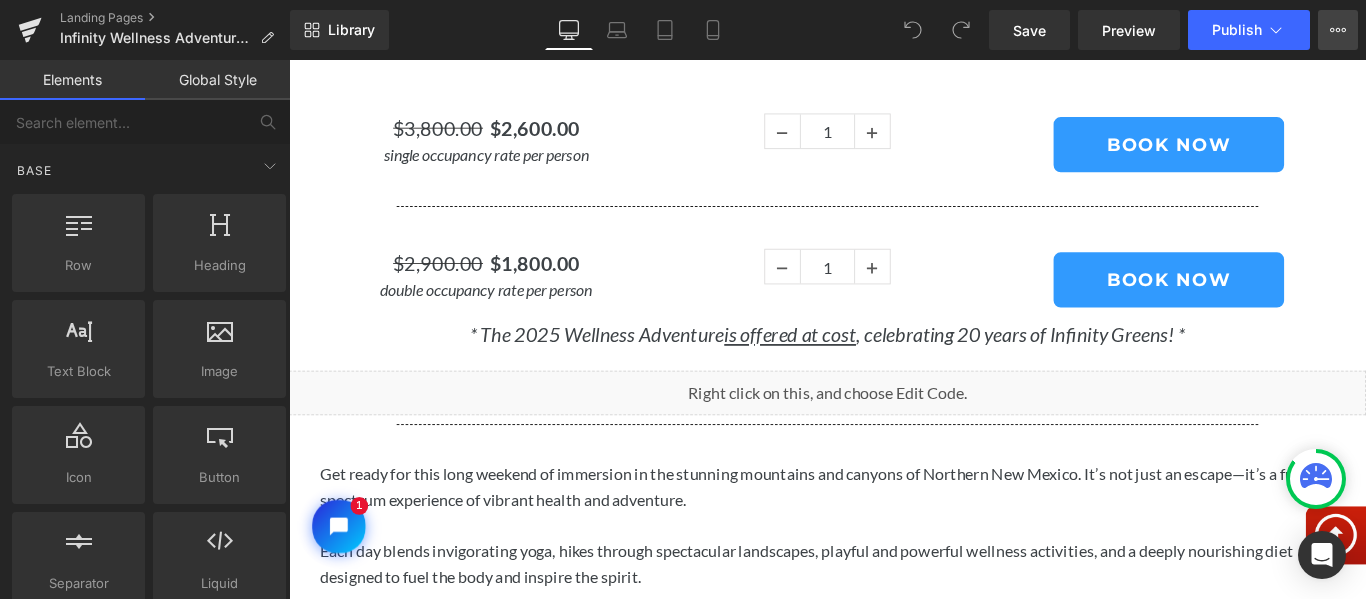 click 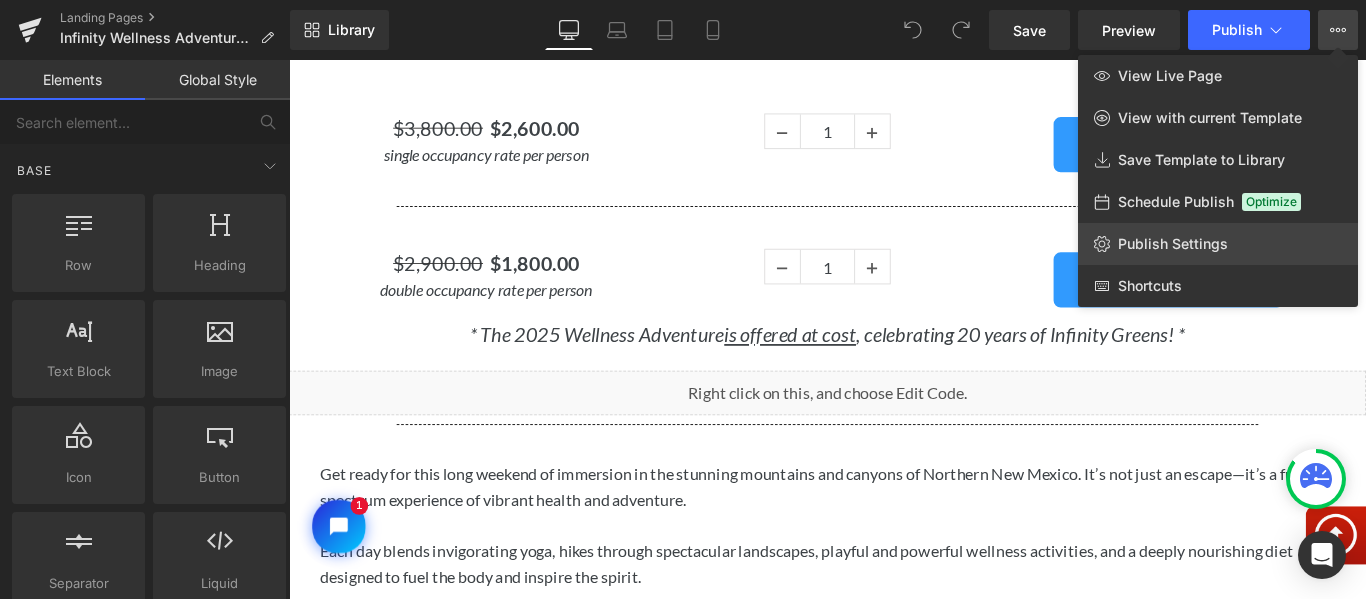 click on "Publish Settings" 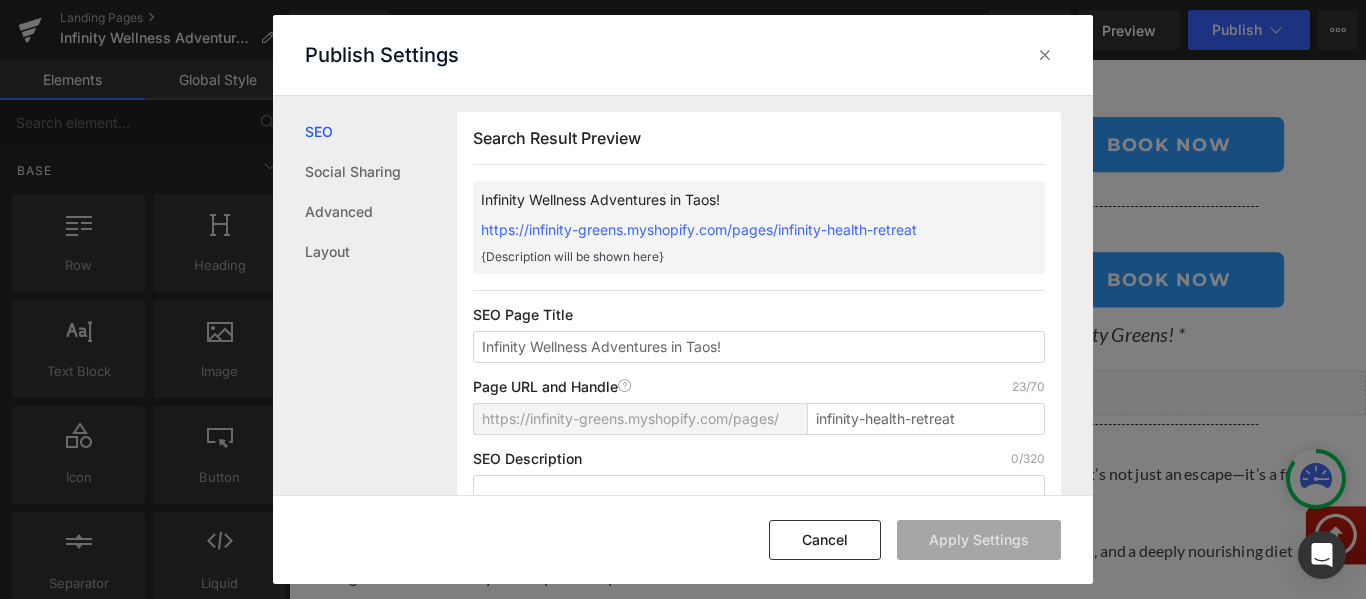scroll, scrollTop: 1, scrollLeft: 0, axis: vertical 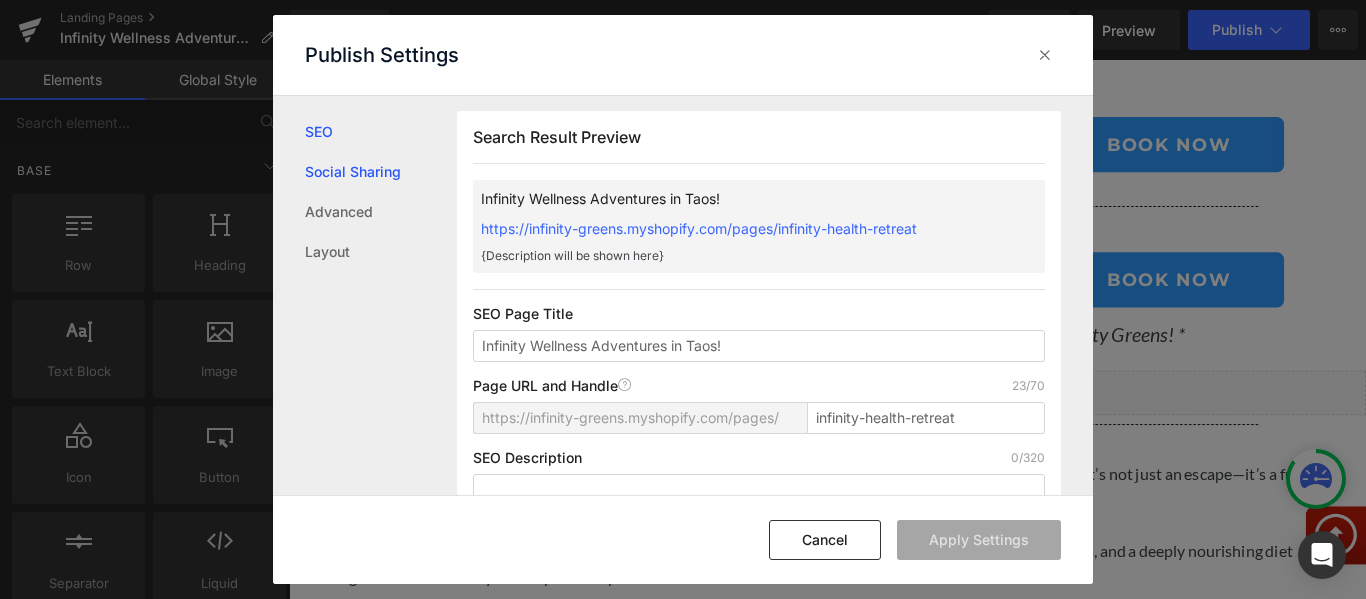 click on "Social Sharing" at bounding box center (381, 172) 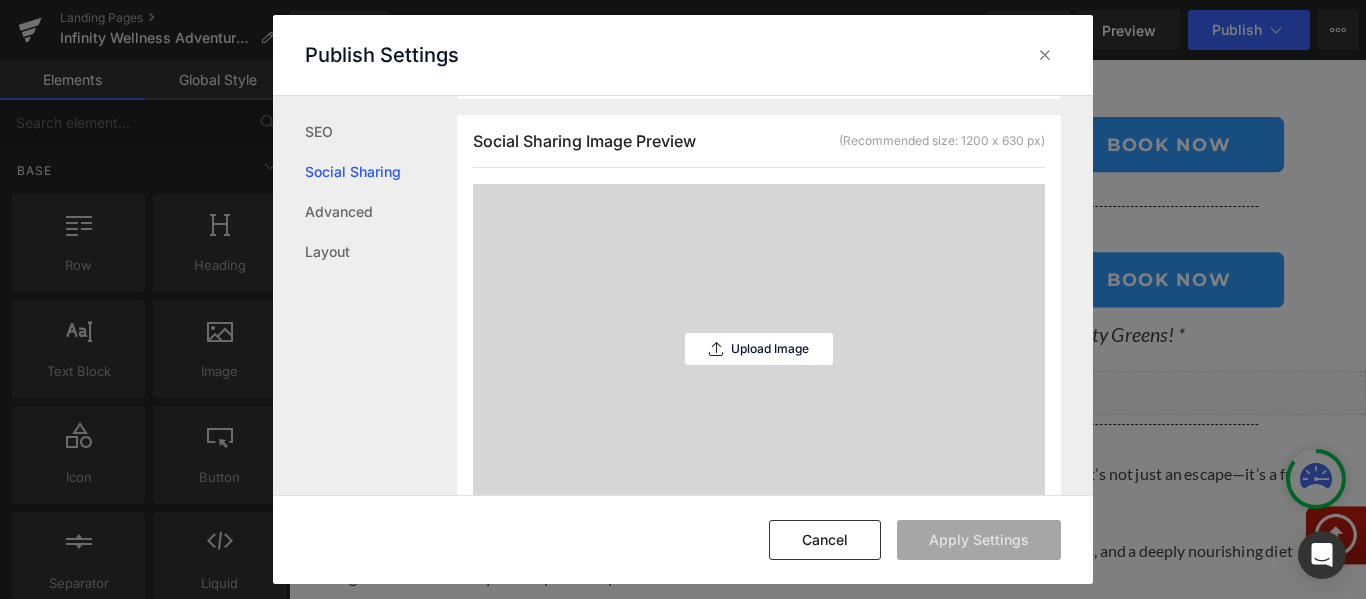 scroll, scrollTop: 508, scrollLeft: 0, axis: vertical 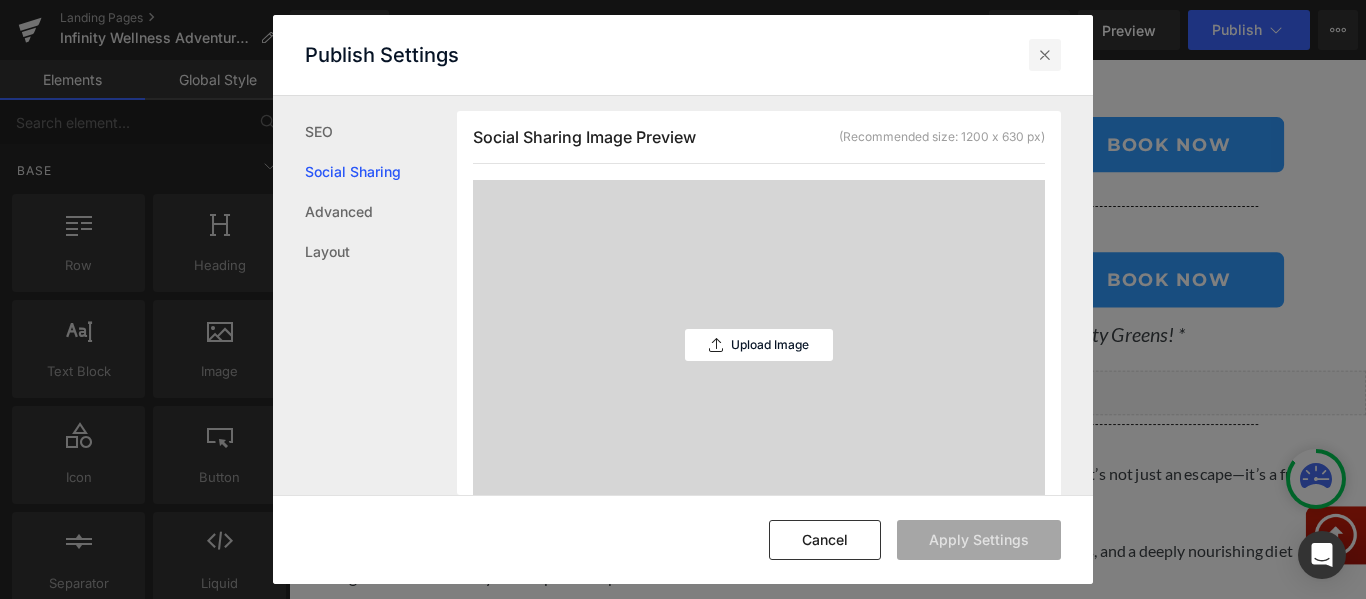 click at bounding box center [1045, 55] 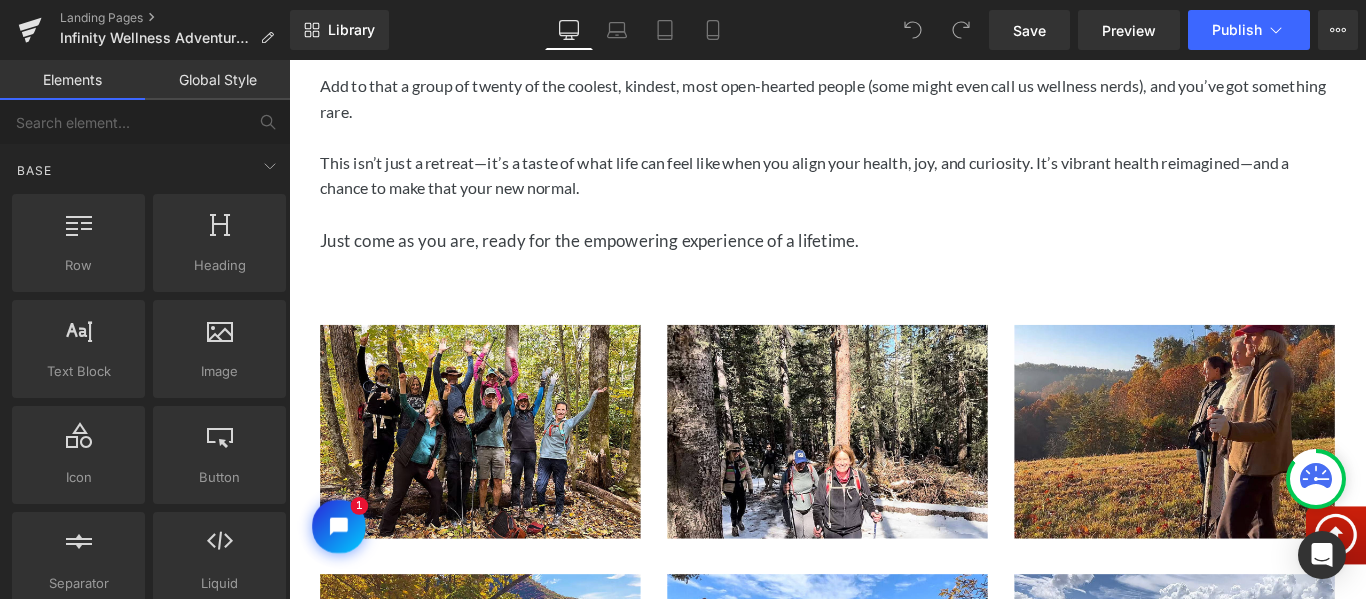 scroll, scrollTop: 1800, scrollLeft: 0, axis: vertical 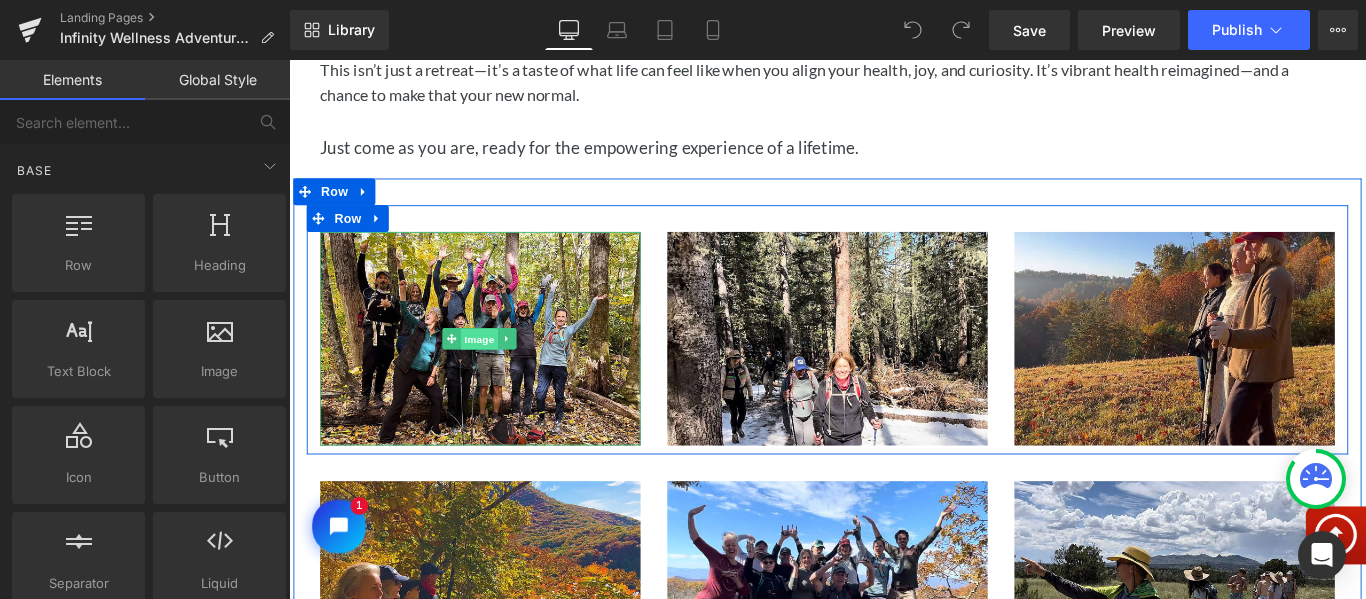 click on "Image" at bounding box center (503, 374) 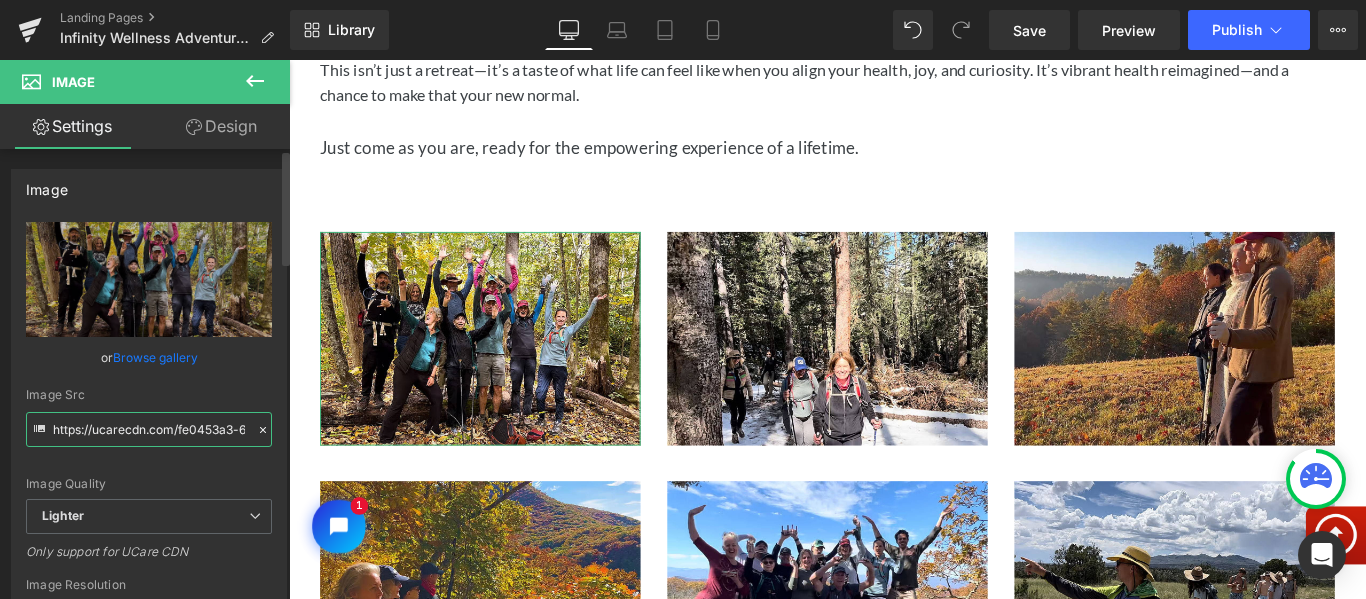 click on "https://ucarecdn.com/fe0453a3-6844-42ae-9288-b87df5ac85b2/-/format/auto/-/preview/3000x3000/-/quality/lighter/retreat07.jpg" at bounding box center (149, 429) 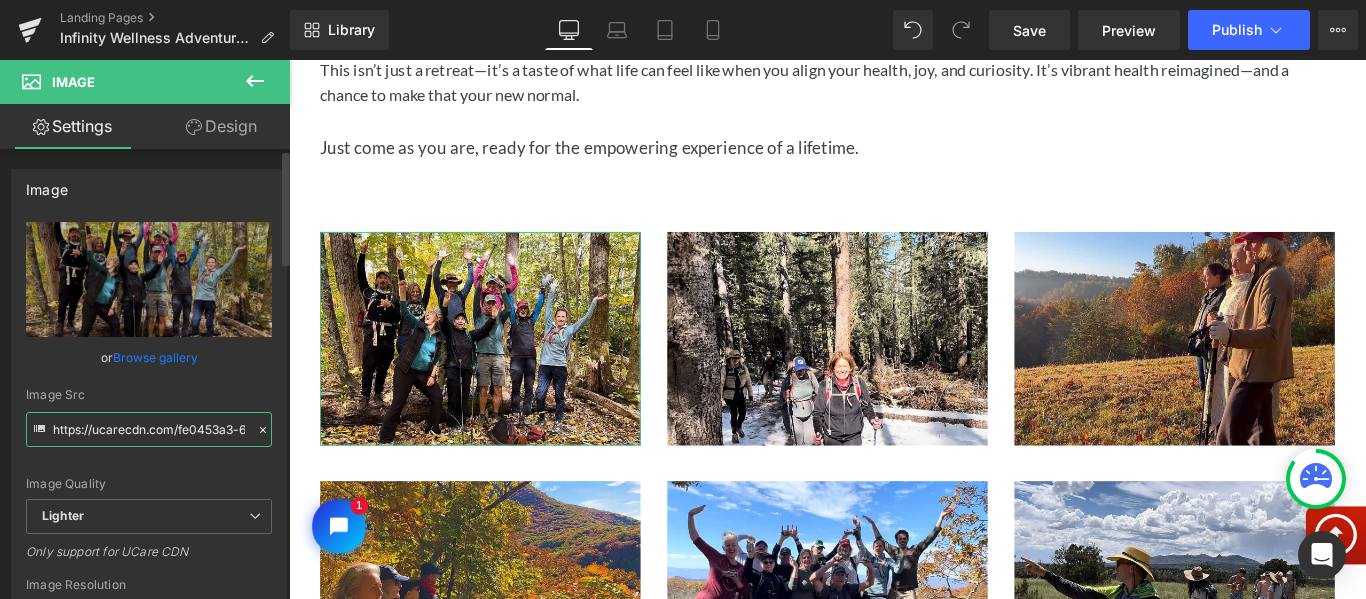 click on "https://ucarecdn.com/fe0453a3-6844-42ae-9288-b87df5ac85b2/-/format/auto/-/preview/3000x3000/-/quality/lighter/retreat07.jpg" at bounding box center [149, 429] 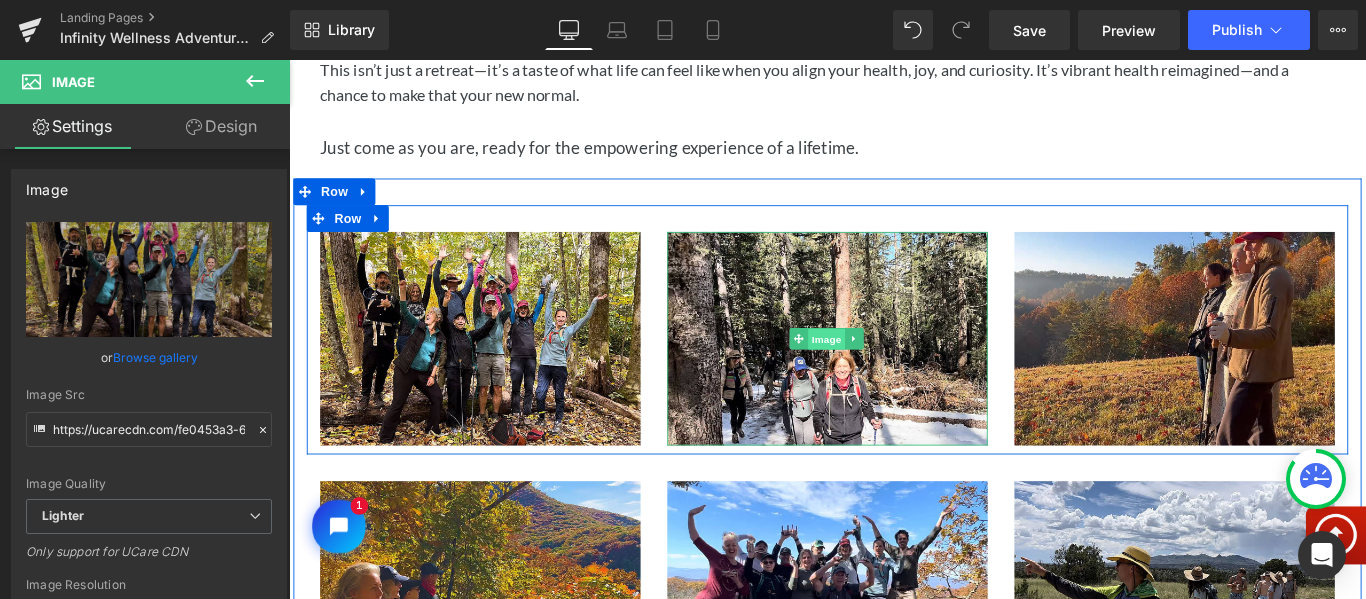 click on "Image" at bounding box center (893, 374) 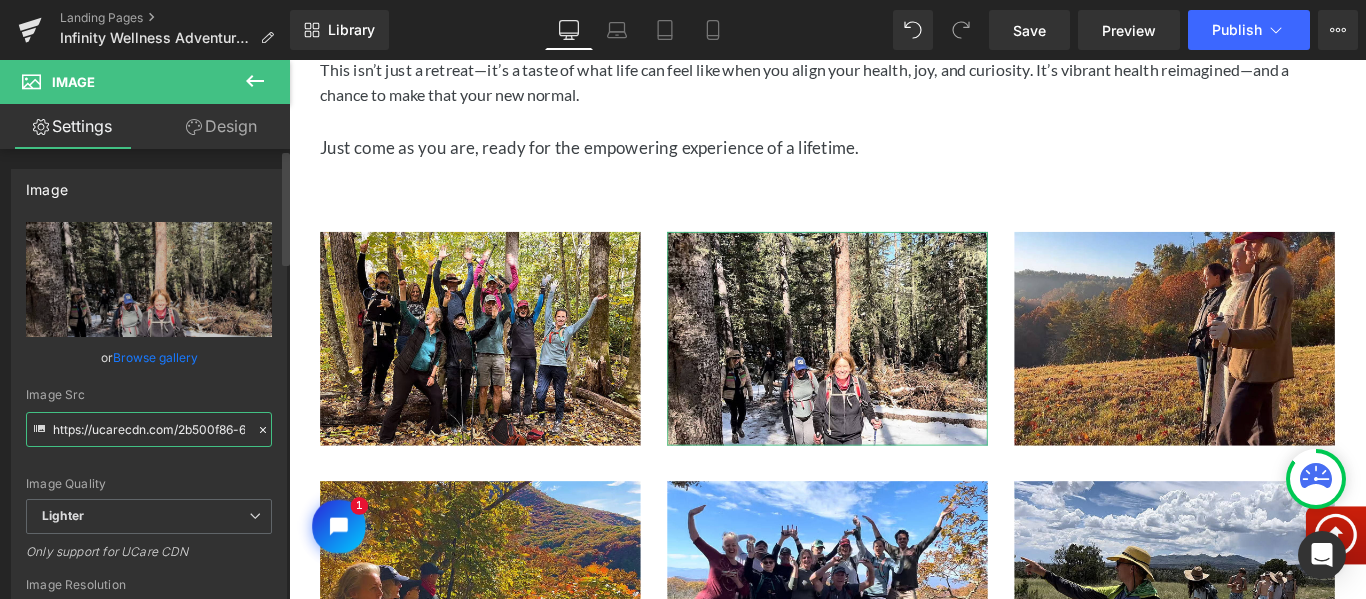 click on "https://ucarecdn.com/2b500f86-6b01-4261-a166-9d172c1ad938/-/format/auto/-/preview/3000x3000/-/quality/lighter/retreat04.jpg" at bounding box center [149, 429] 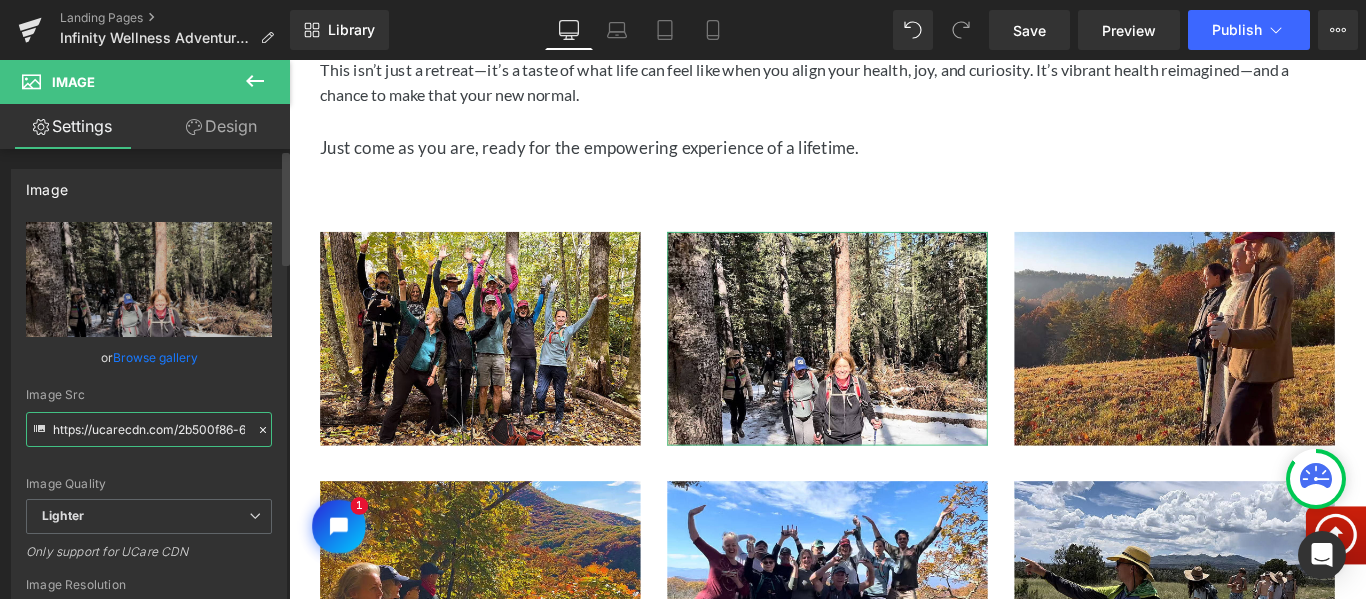 click on "https://ucarecdn.com/2b500f86-6b01-4261-a166-9d172c1ad938/-/format/auto/-/preview/3000x3000/-/quality/lighter/retreat04.jpg" at bounding box center [149, 429] 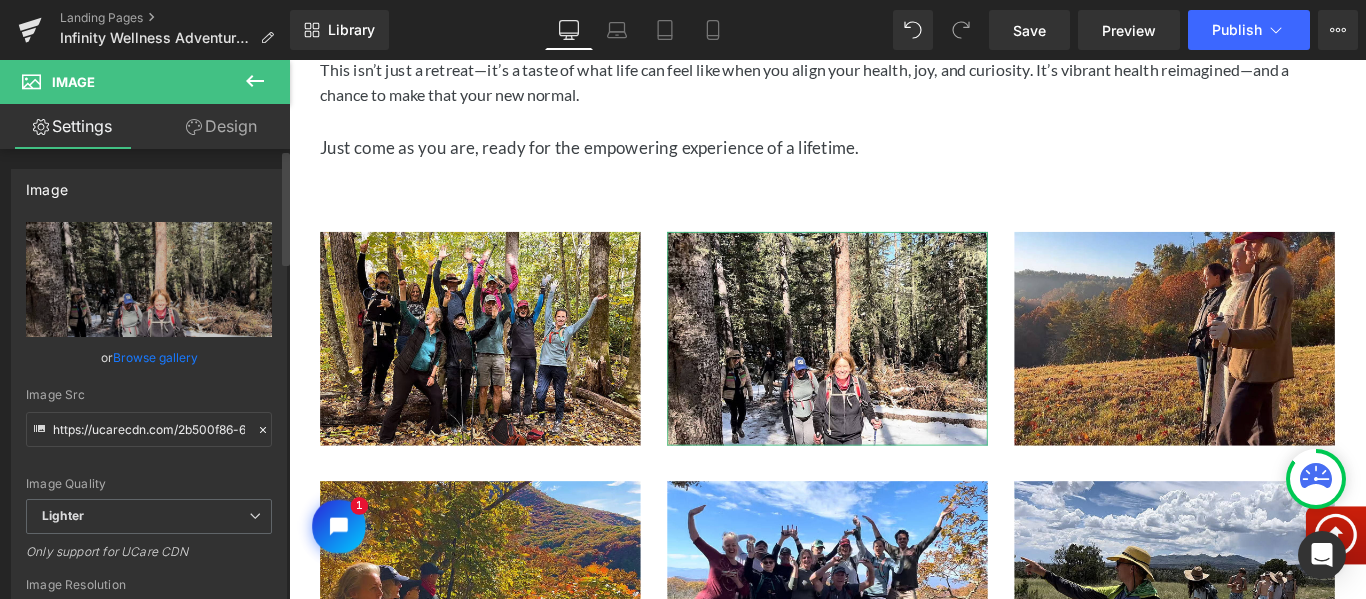 click 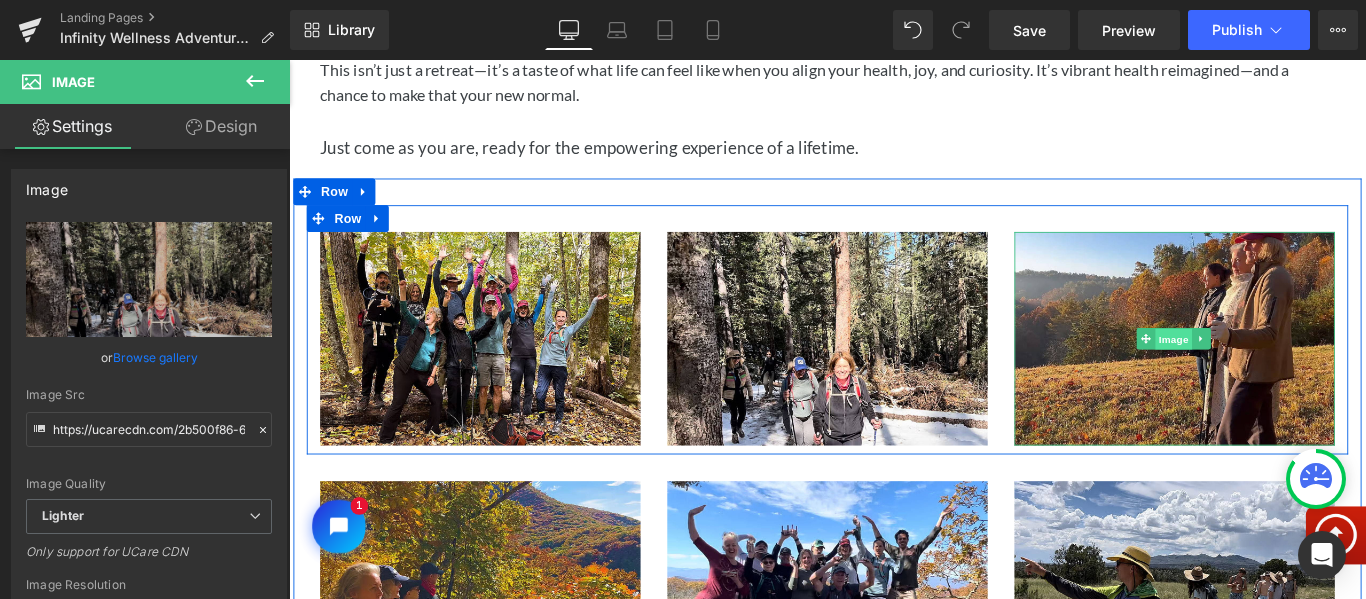 click on "Image" at bounding box center (1283, 374) 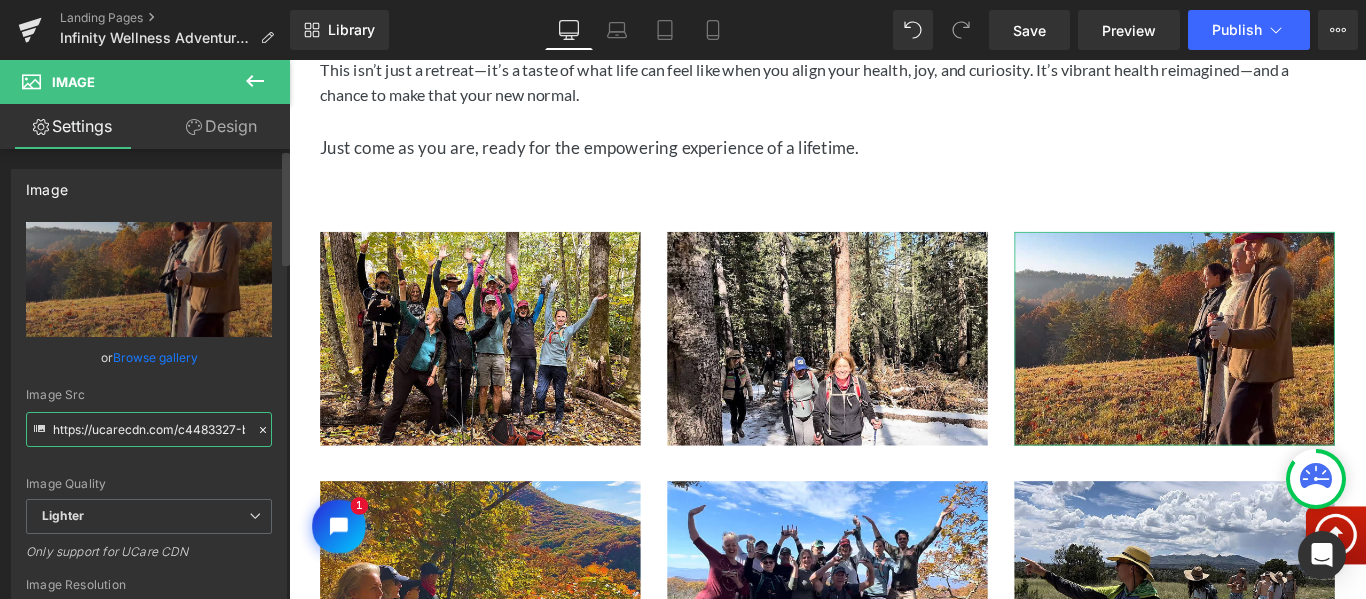 click on "https://ucarecdn.com/c4483327-b392-4dec-9f55-6906d01c9f7e/-/format/auto/-/preview/3000x3000/-/quality/lighter/retreat06.jpg" at bounding box center (149, 429) 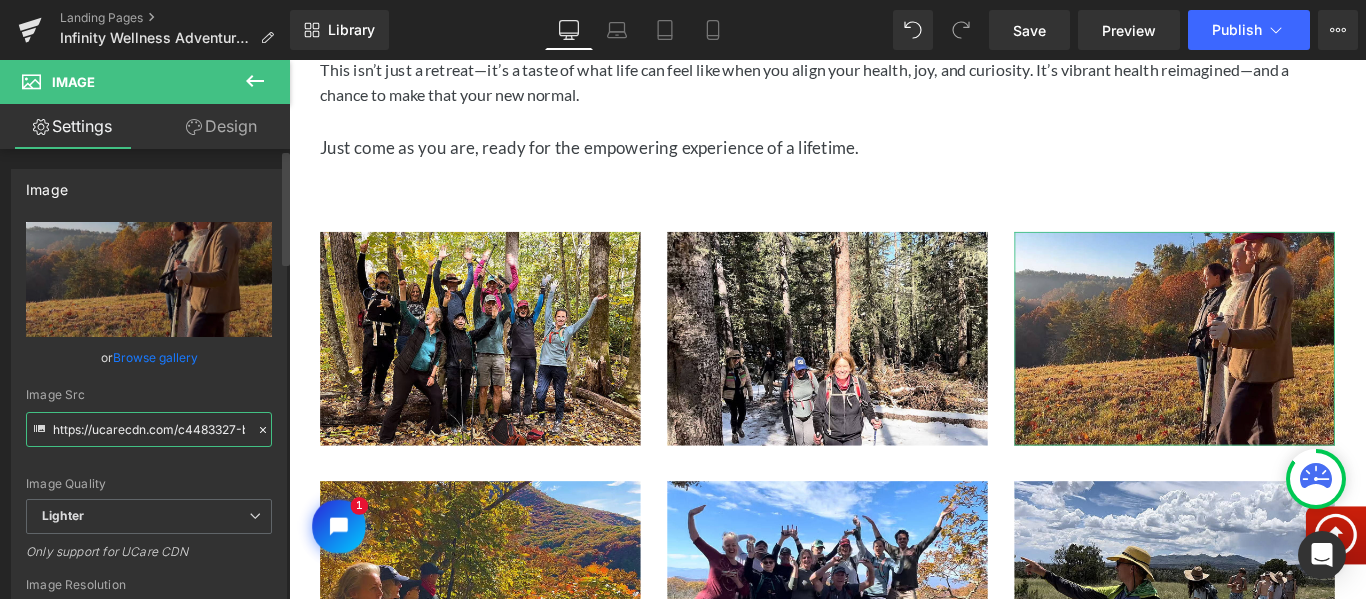 click on "https://ucarecdn.com/c4483327-b392-4dec-9f55-6906d01c9f7e/-/format/auto/-/preview/3000x3000/-/quality/lighter/retreat06.jpg" at bounding box center (149, 429) 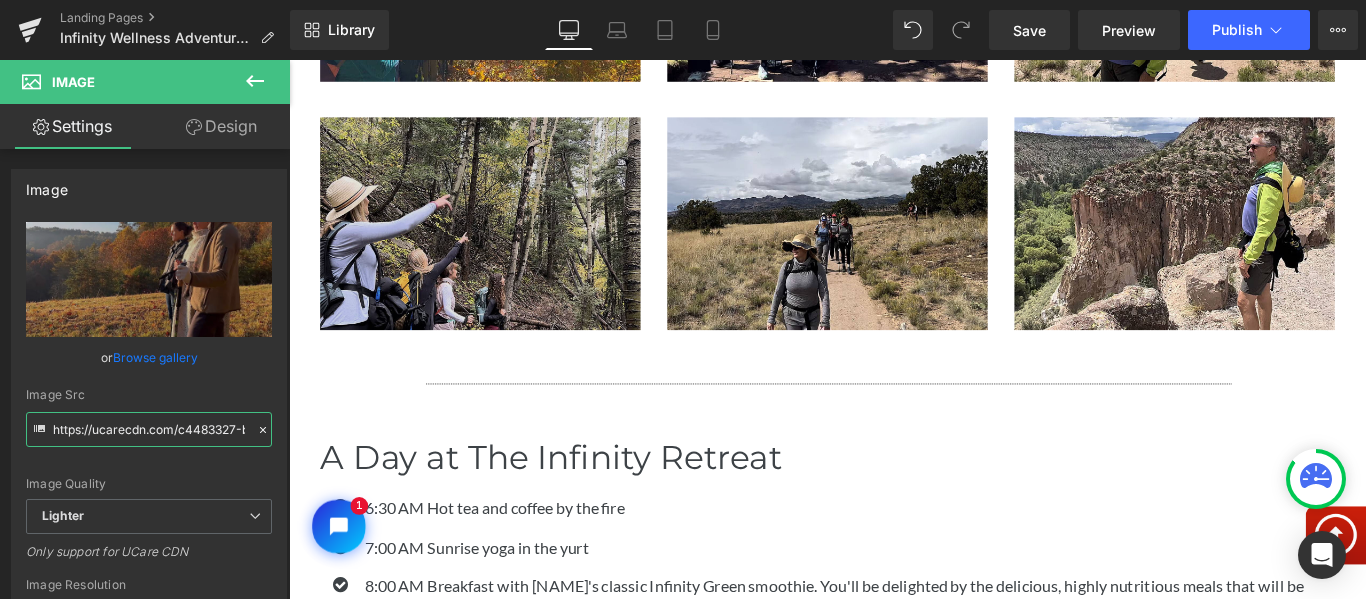 scroll, scrollTop: 2600, scrollLeft: 0, axis: vertical 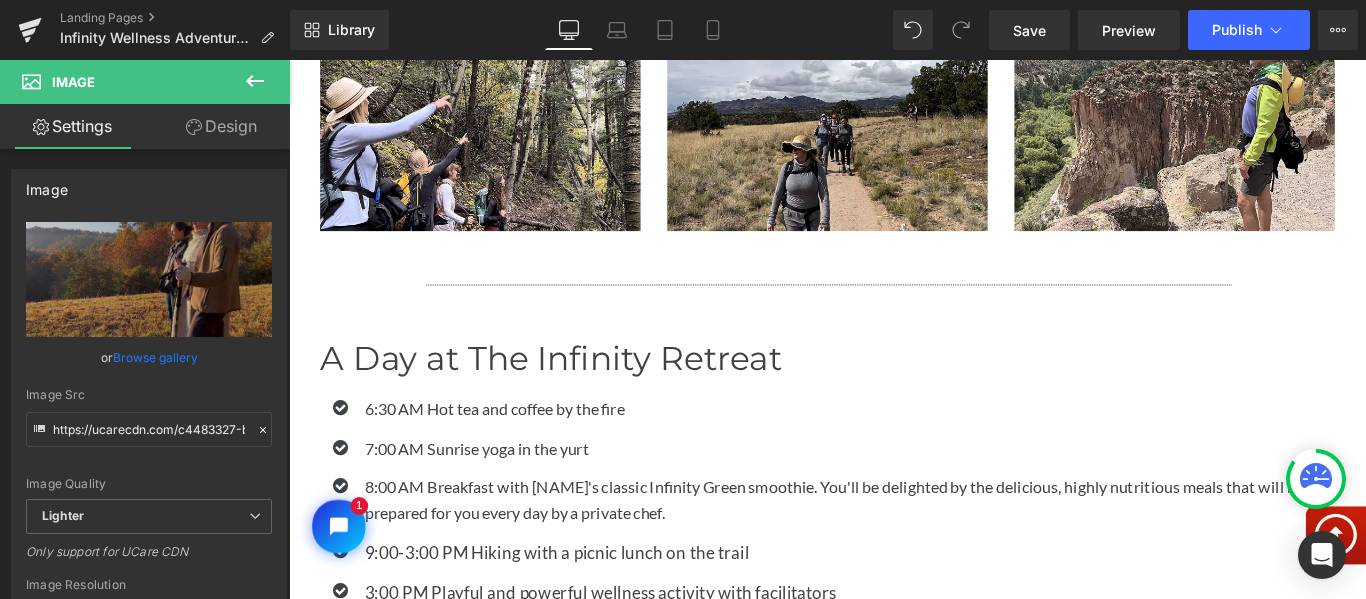 click 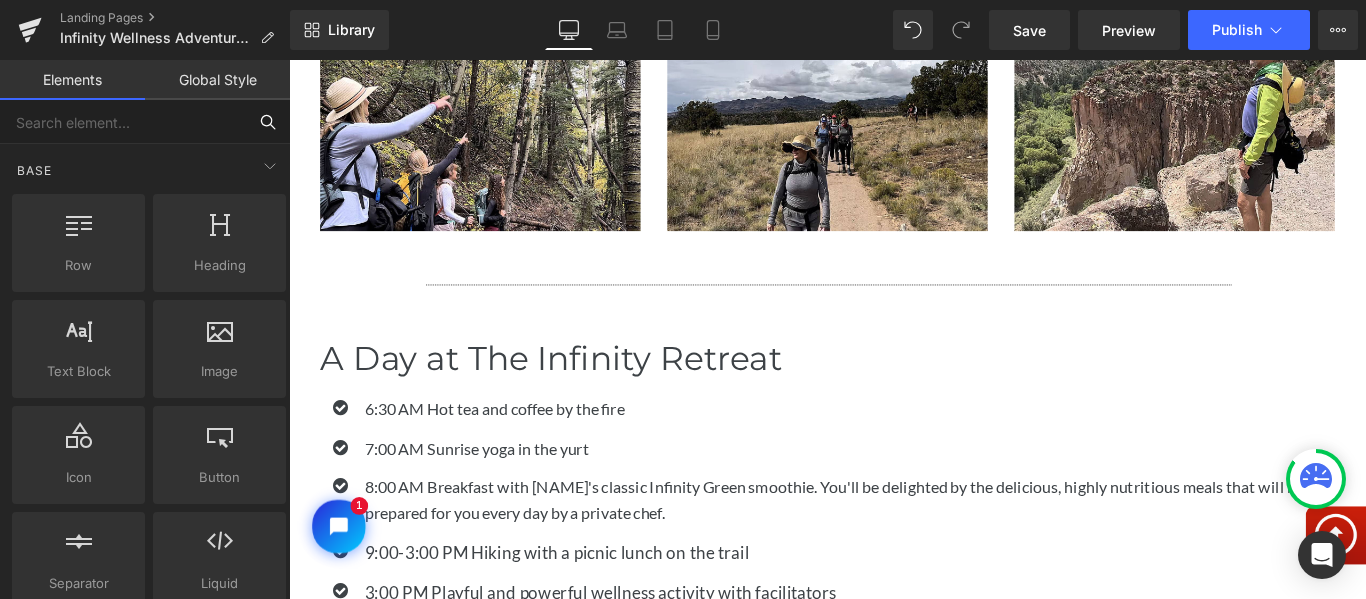 click at bounding box center [123, 122] 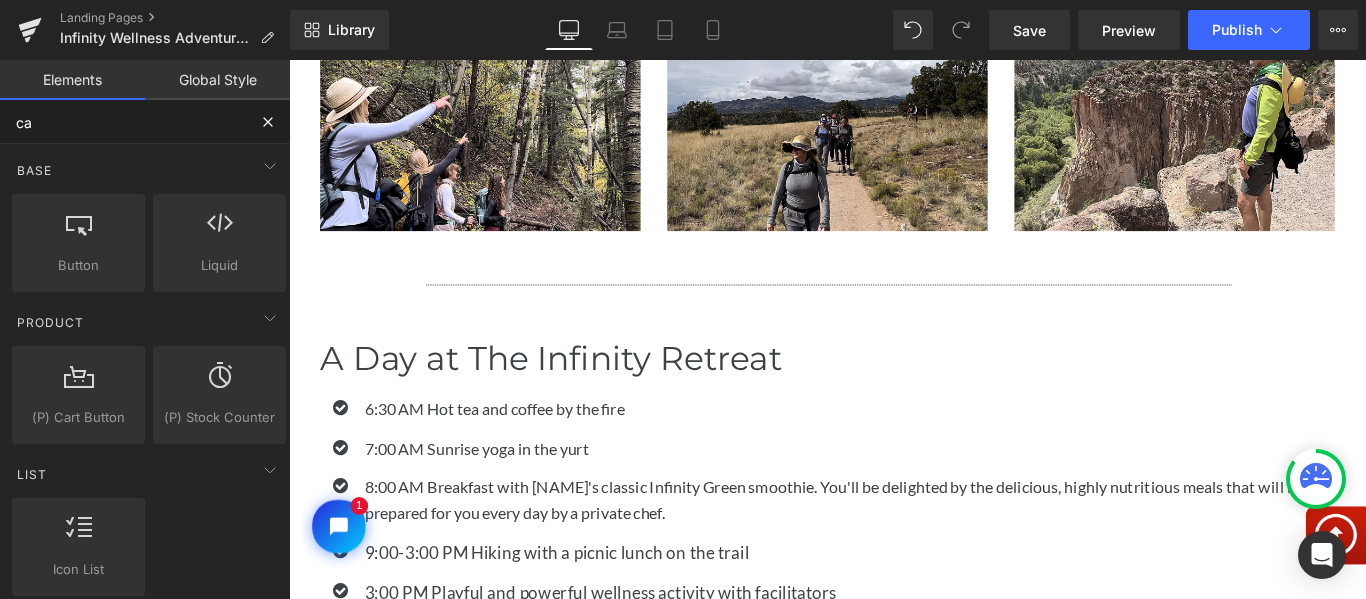 type on "car" 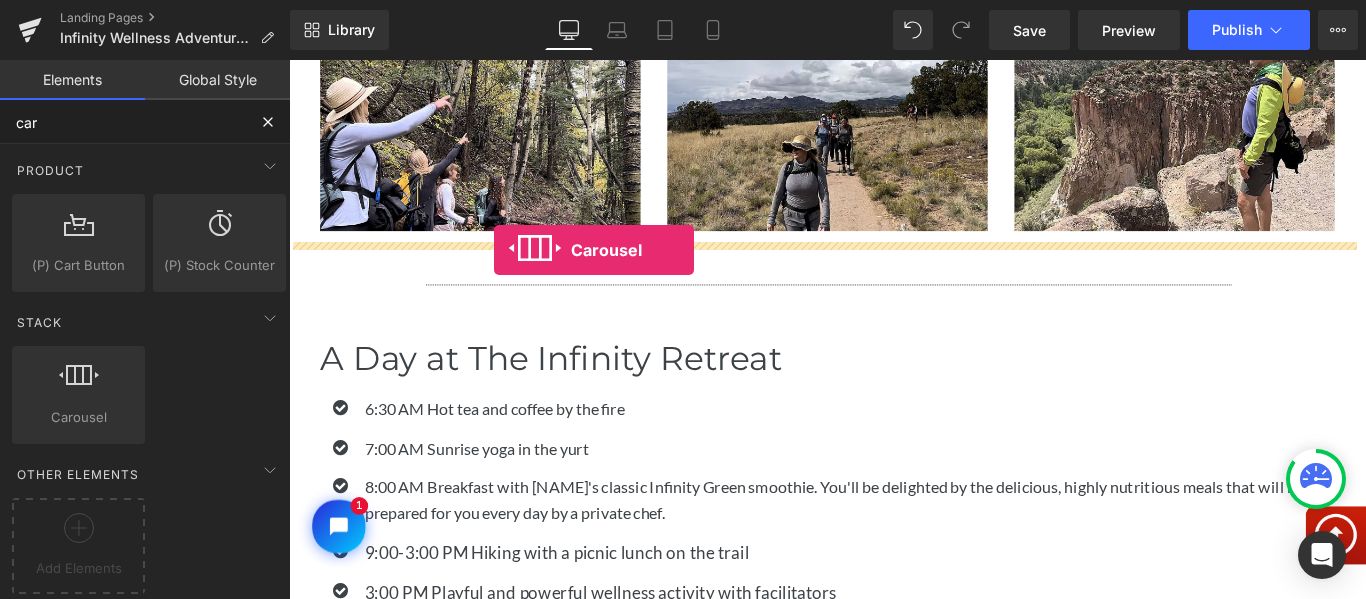 drag, startPoint x: 391, startPoint y: 435, endPoint x: 519, endPoint y: 274, distance: 205.6818 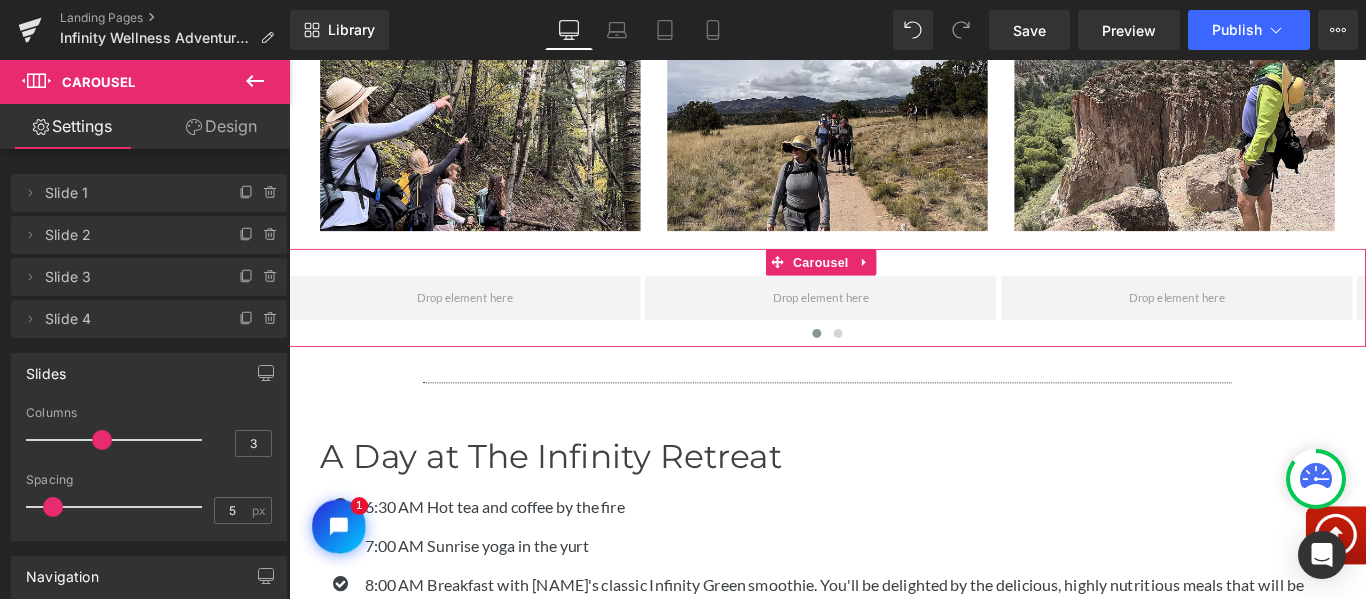 click on "Design" at bounding box center (221, 126) 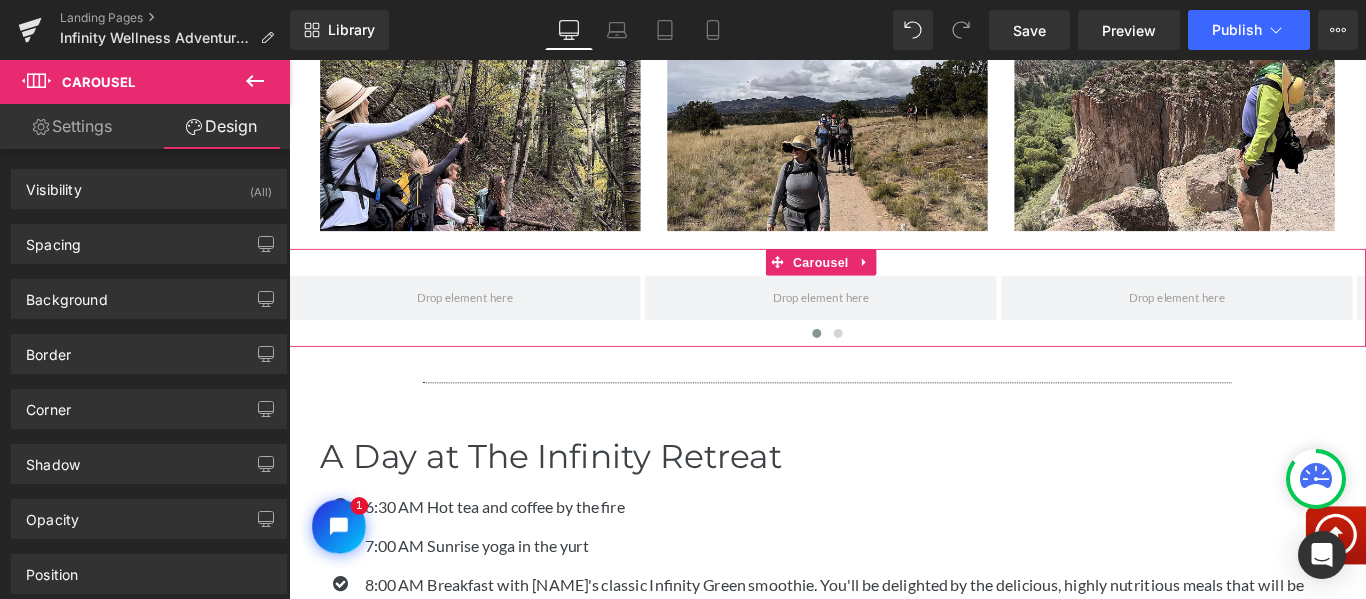 click on "Settings" at bounding box center [72, 126] 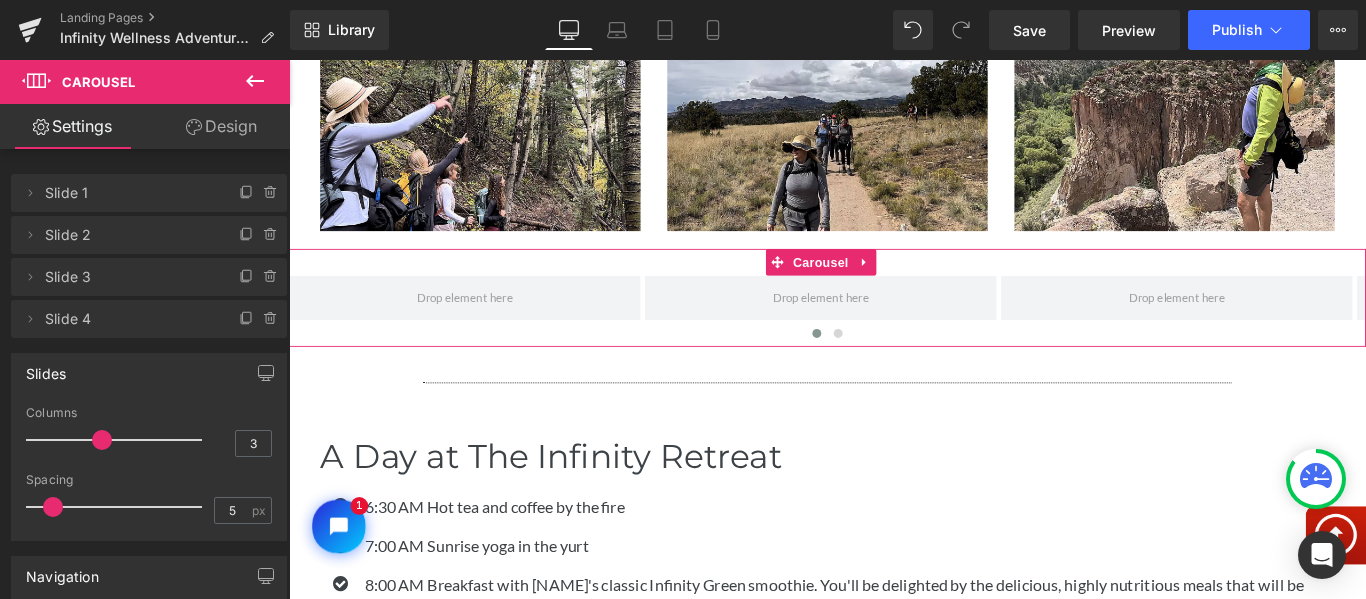 click on "Design" at bounding box center (221, 126) 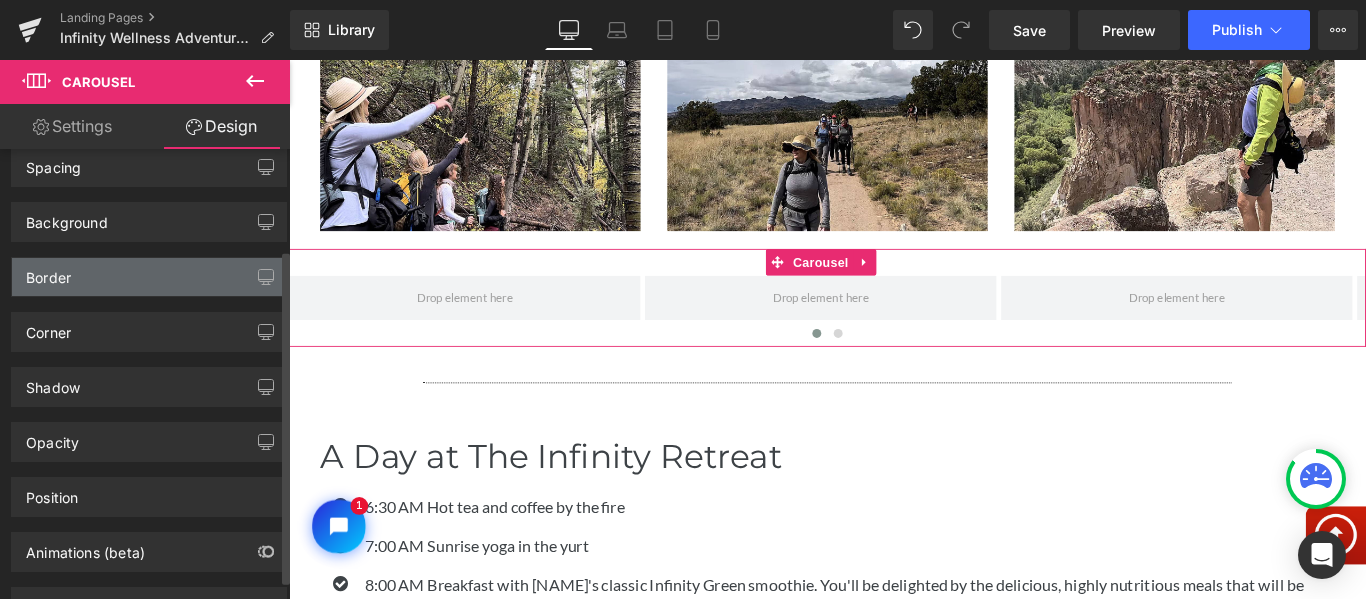 scroll, scrollTop: 0, scrollLeft: 0, axis: both 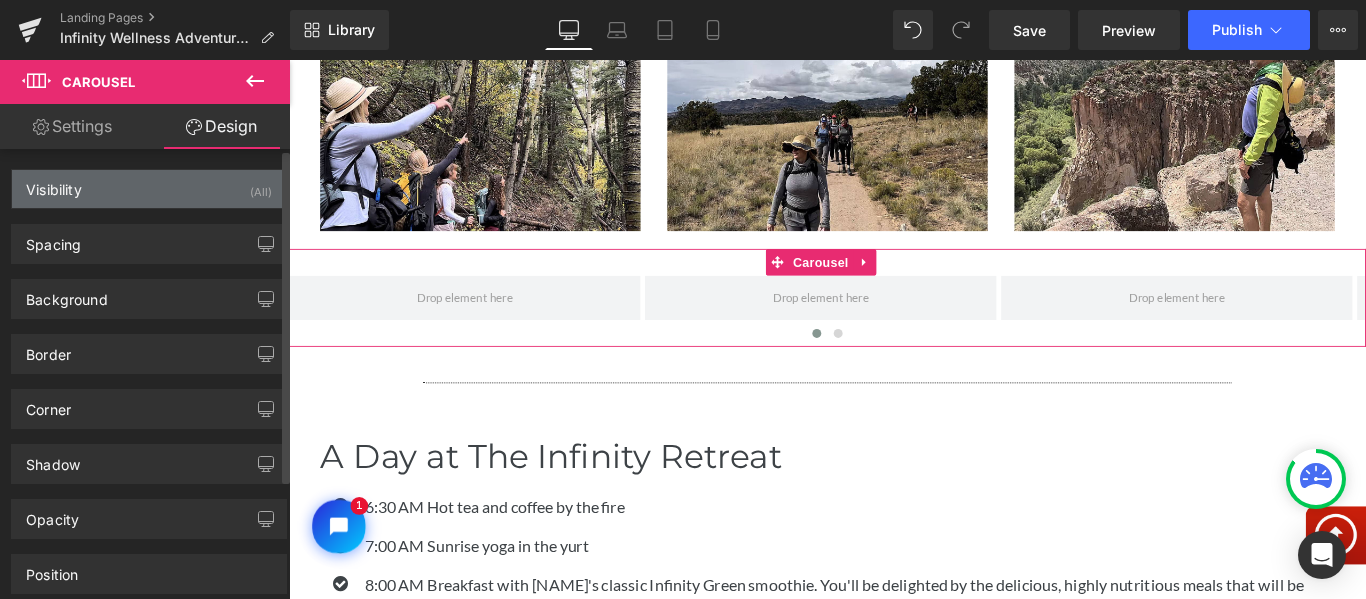 click on "Visibility
(All)" at bounding box center [149, 189] 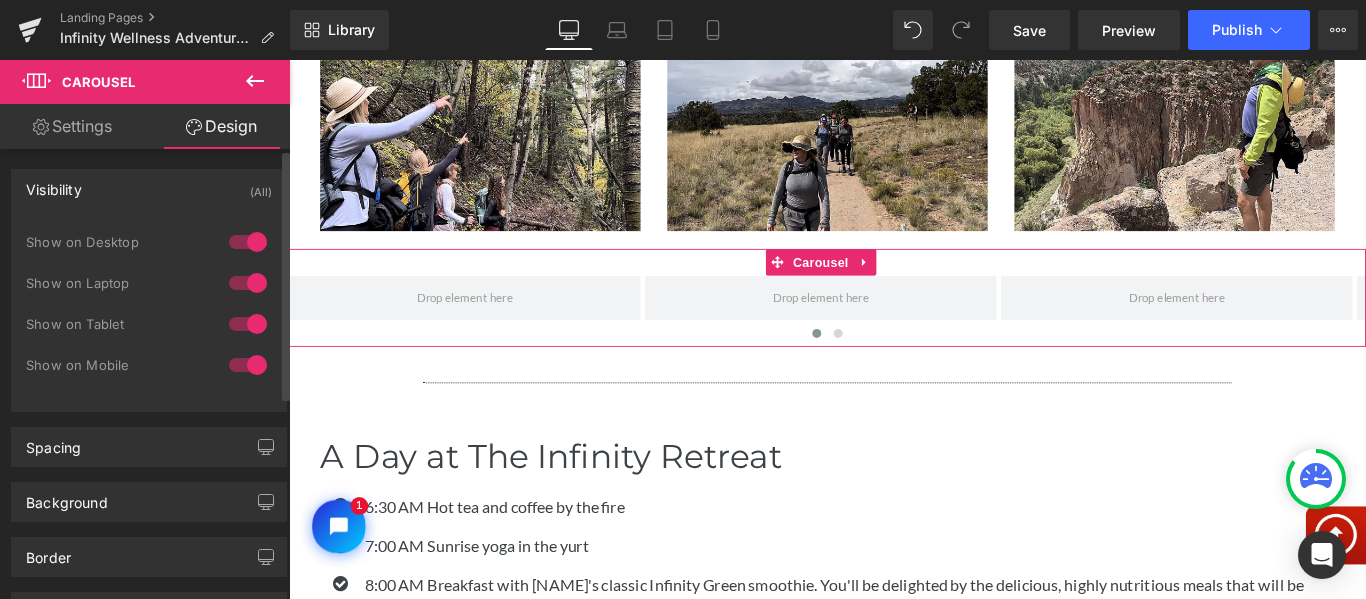 click at bounding box center (248, 242) 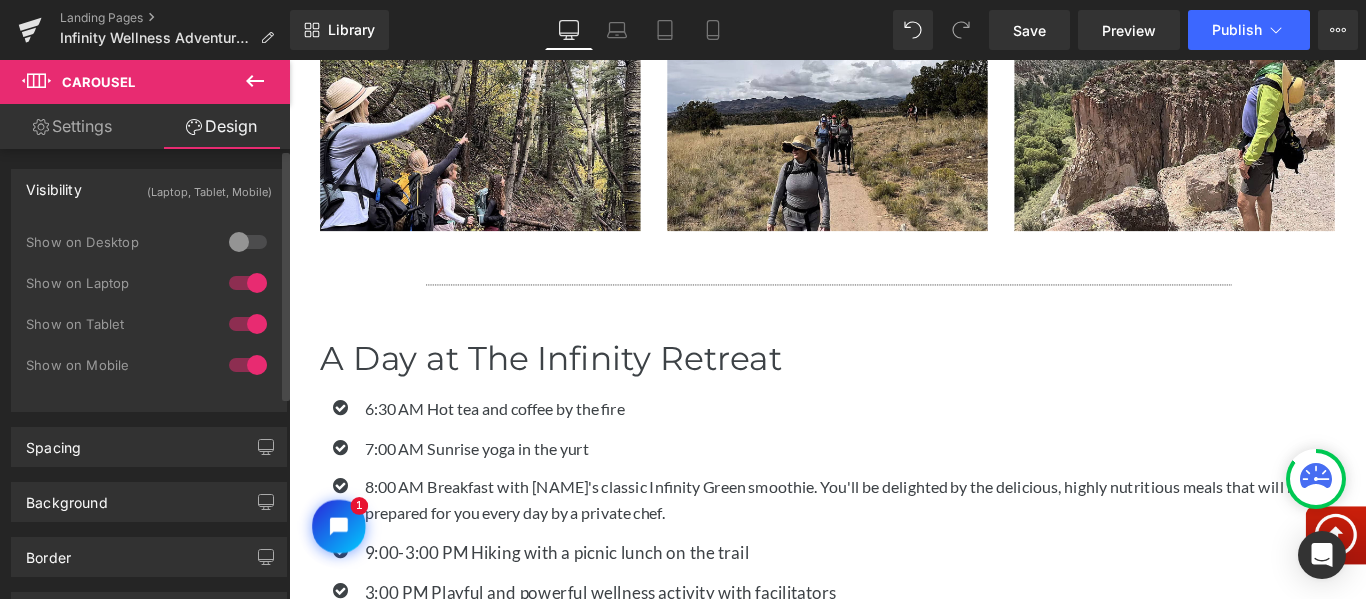 click at bounding box center (248, 283) 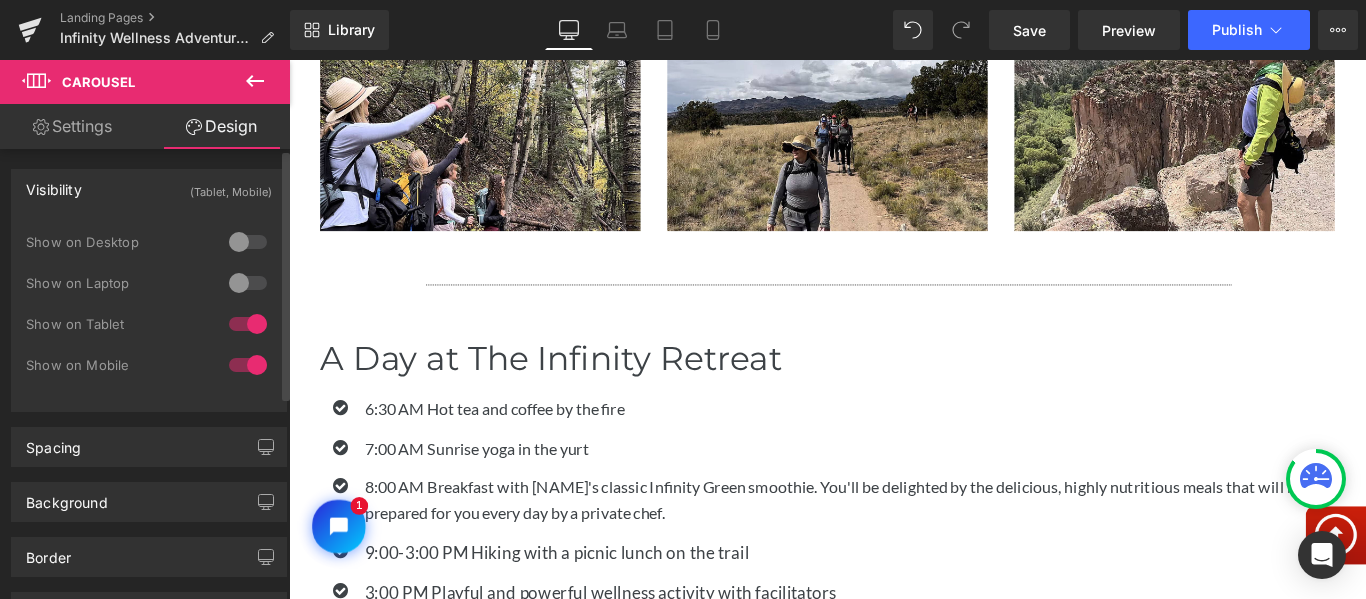 click at bounding box center (248, 324) 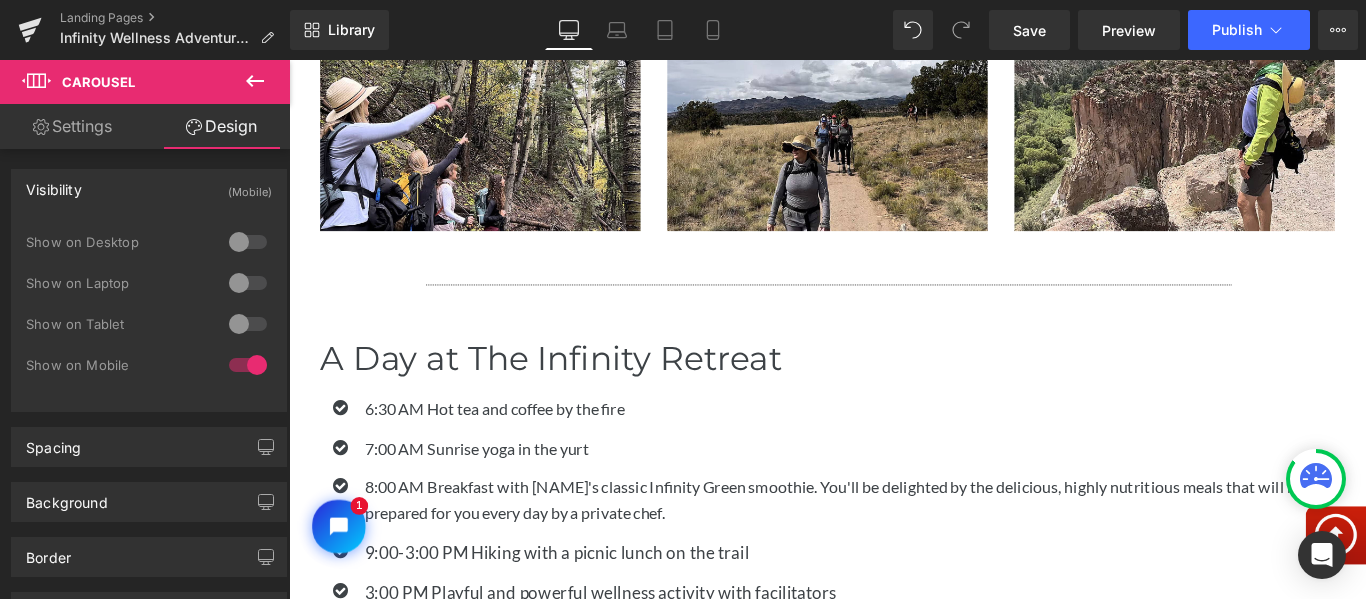 click on "Settings" at bounding box center (72, 126) 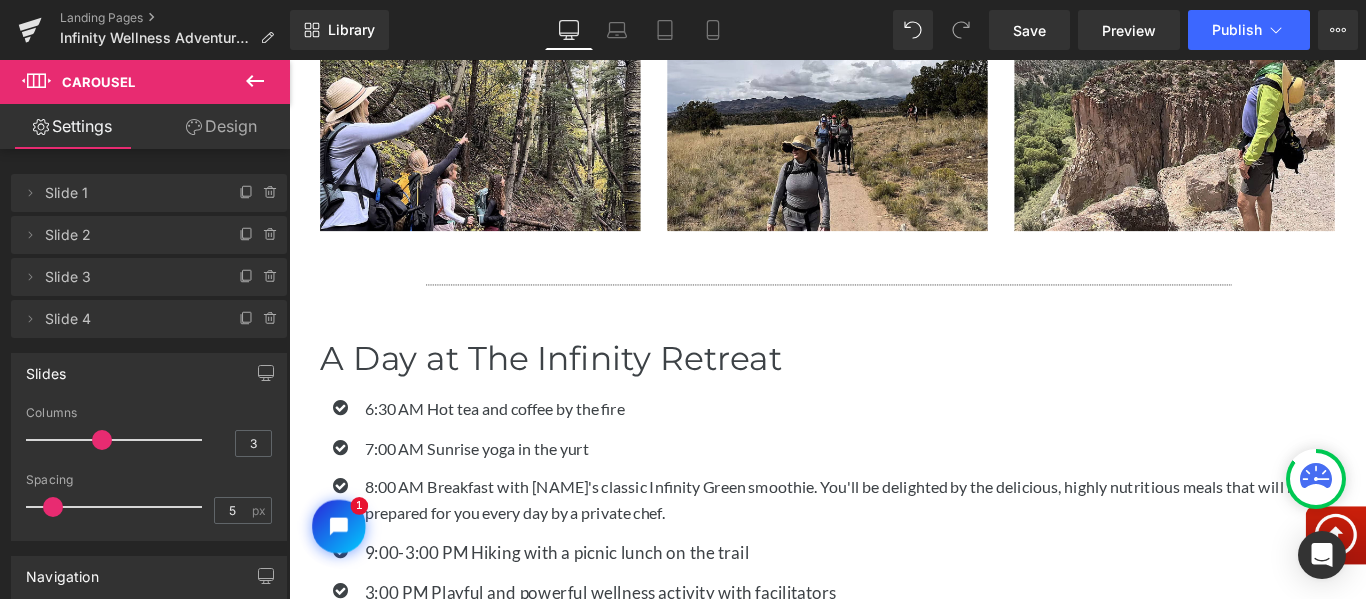 click on "Design" at bounding box center [221, 126] 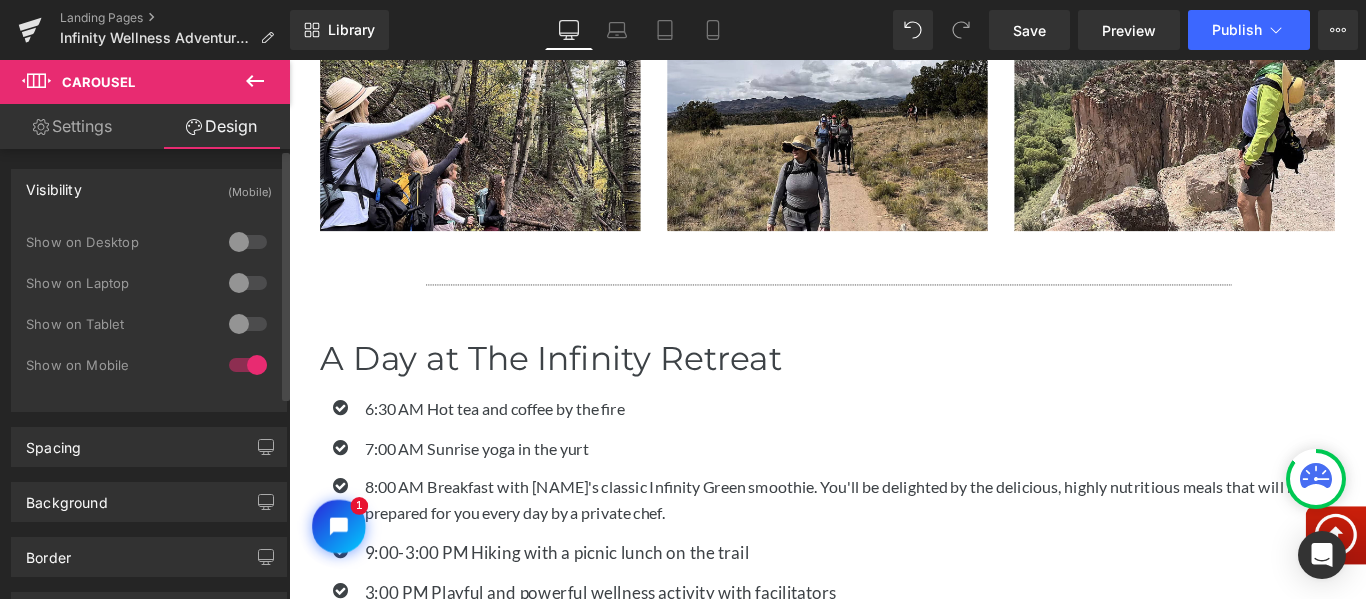 click at bounding box center (248, 242) 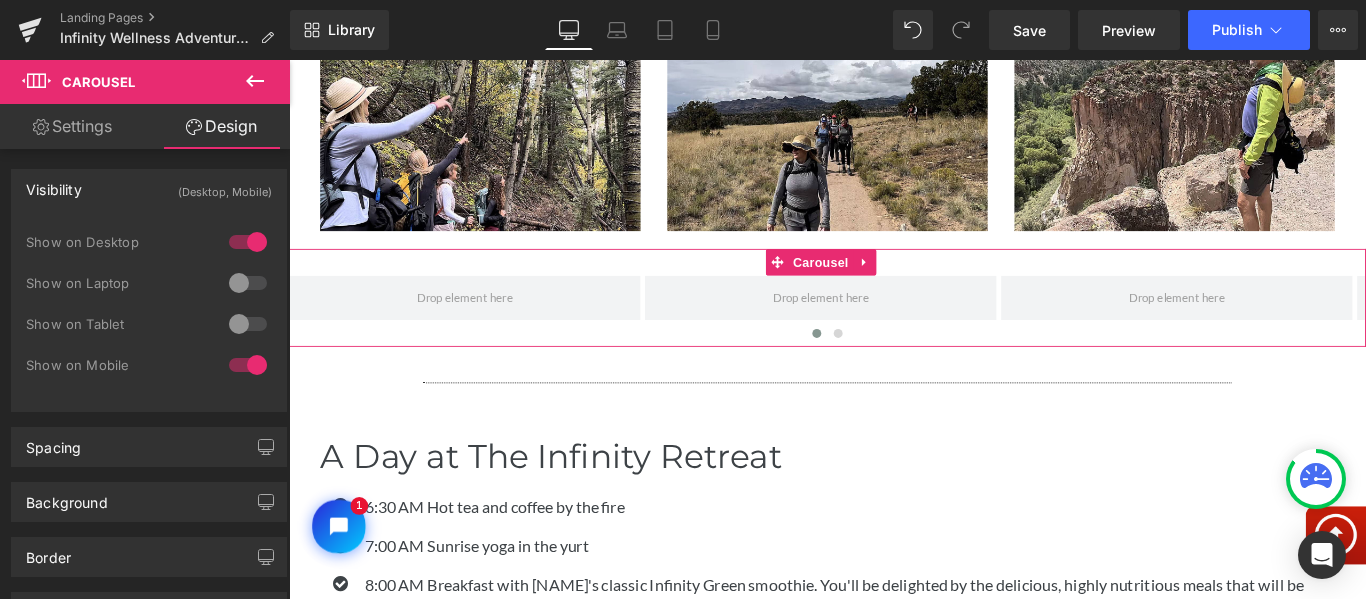 click on "Settings" at bounding box center (72, 126) 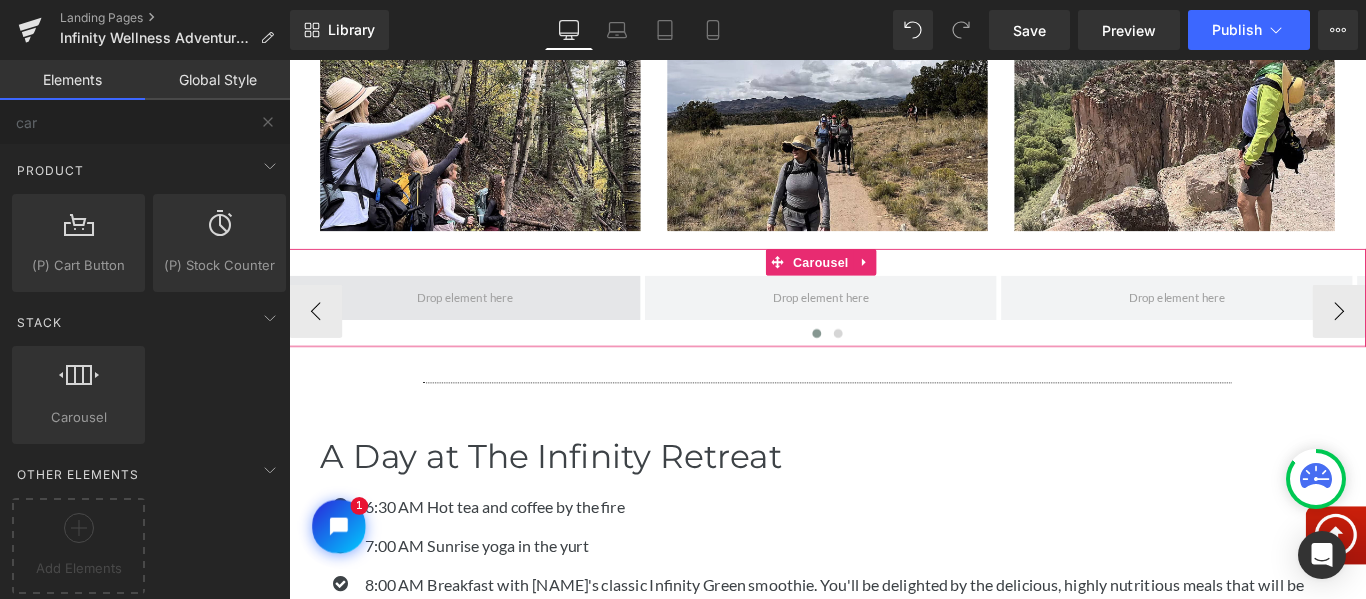 click at bounding box center [487, 328] 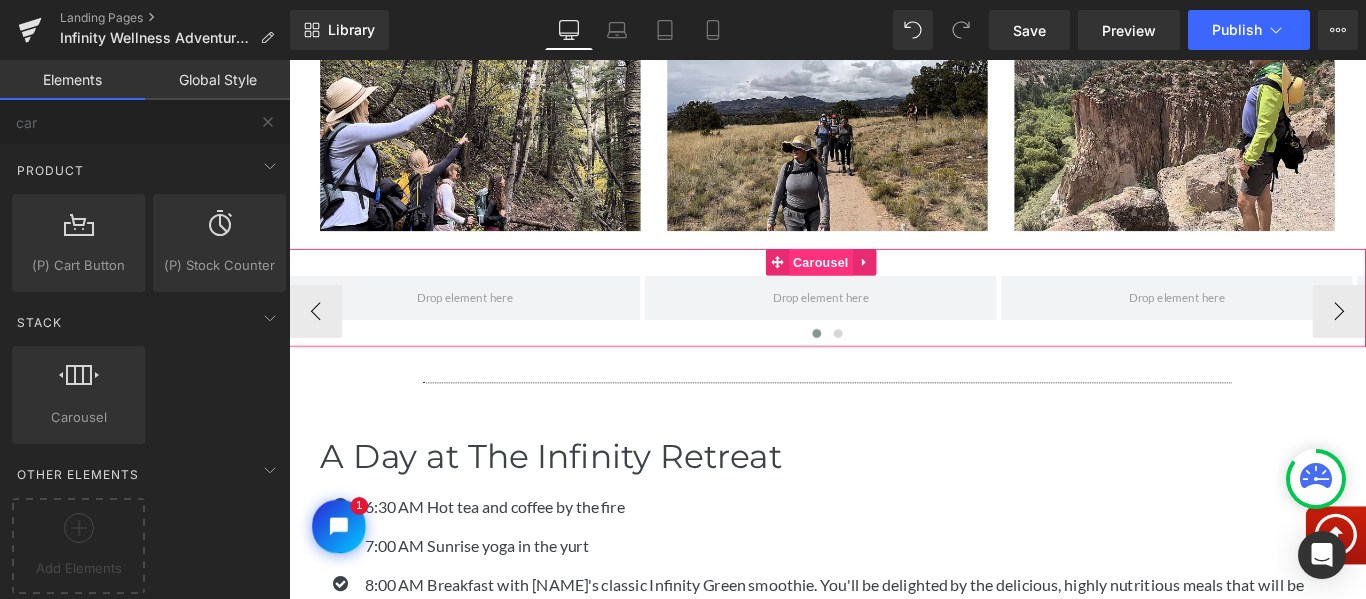 click on "Carousel" at bounding box center [886, 287] 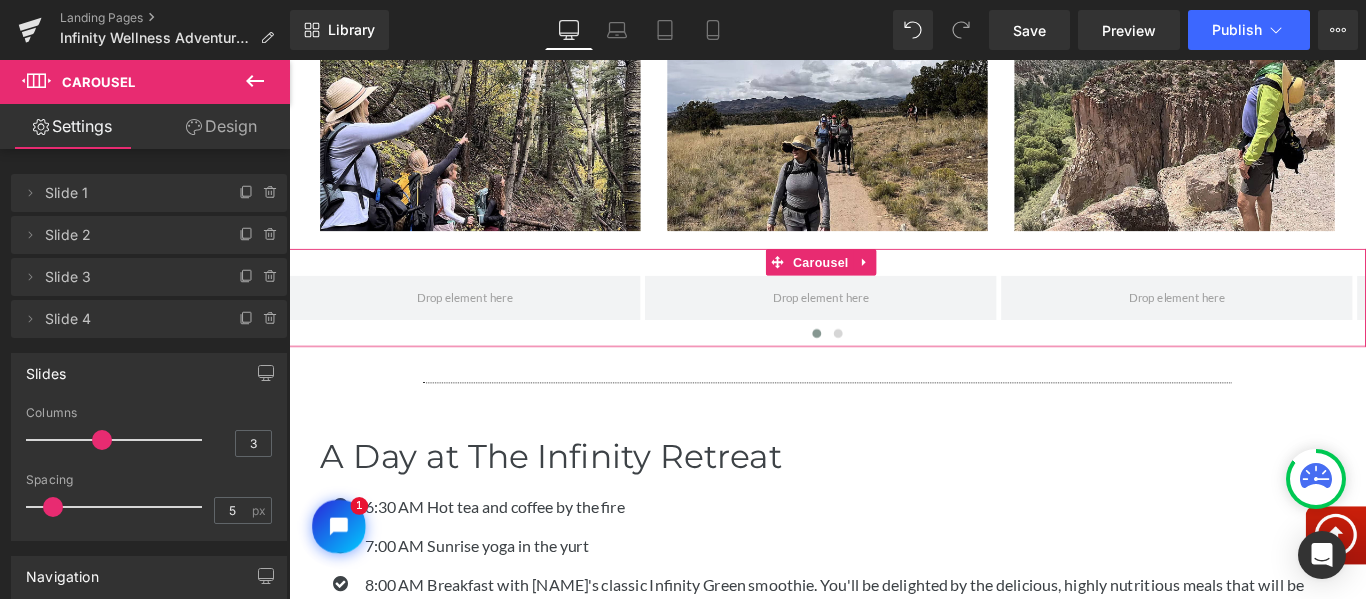 click on "Slide 1" at bounding box center [129, 193] 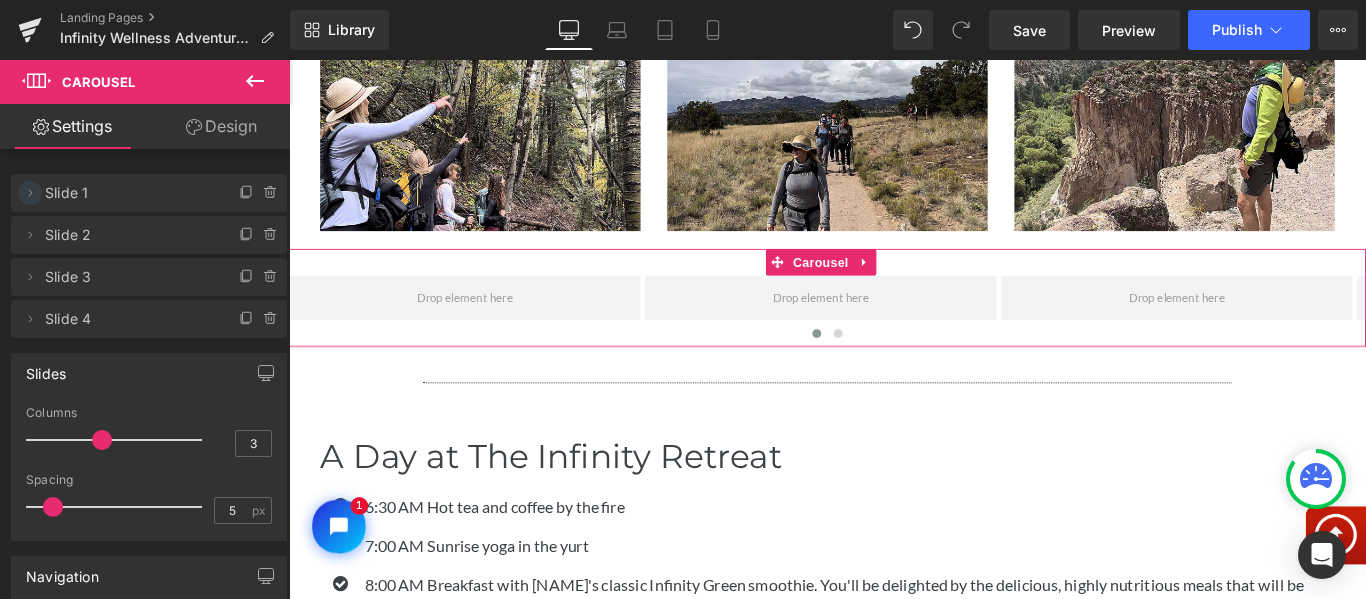 click 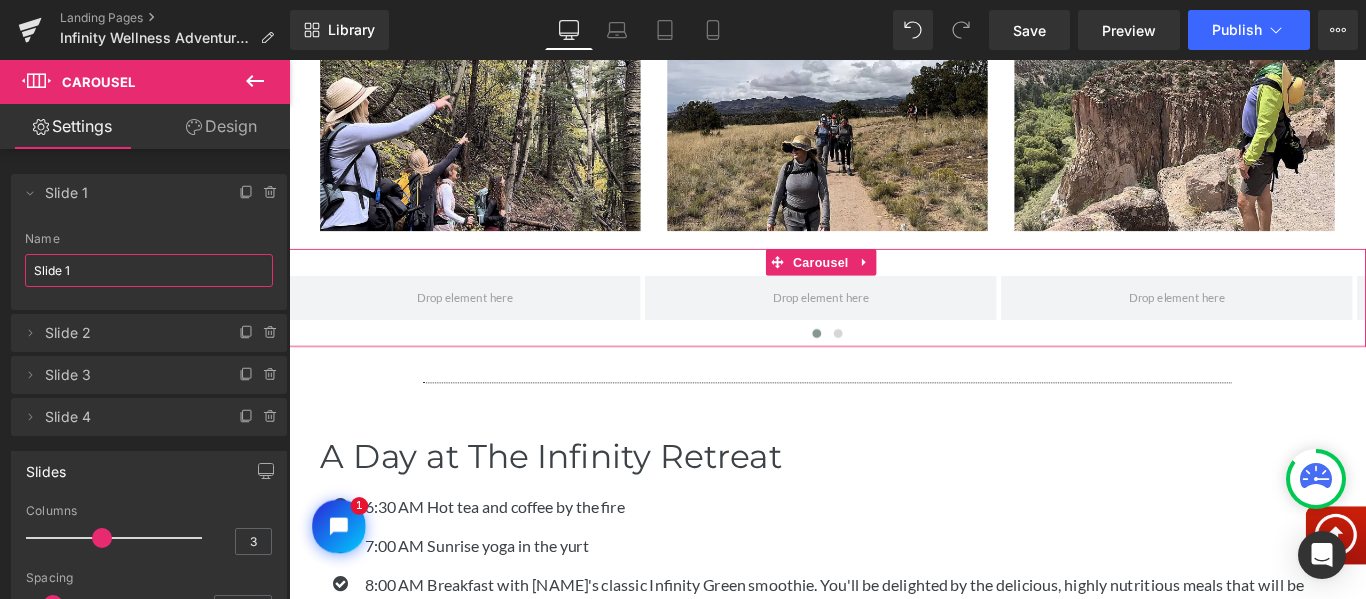 click on "Slide 1" at bounding box center (149, 270) 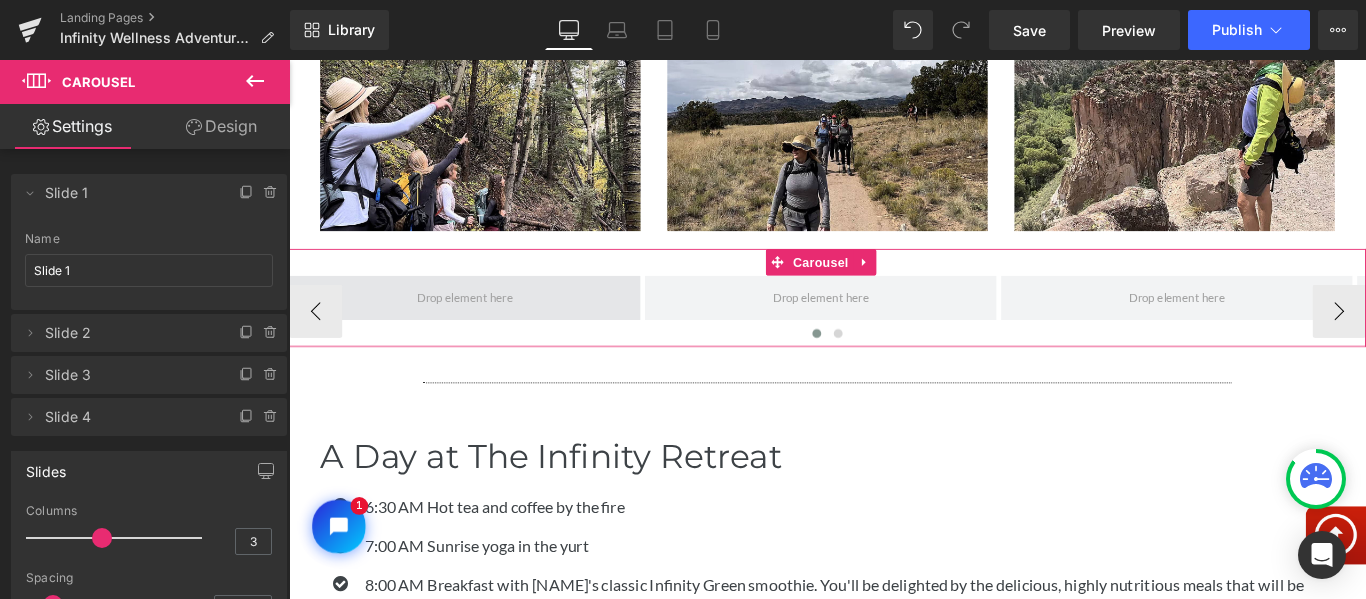 click at bounding box center [487, 328] 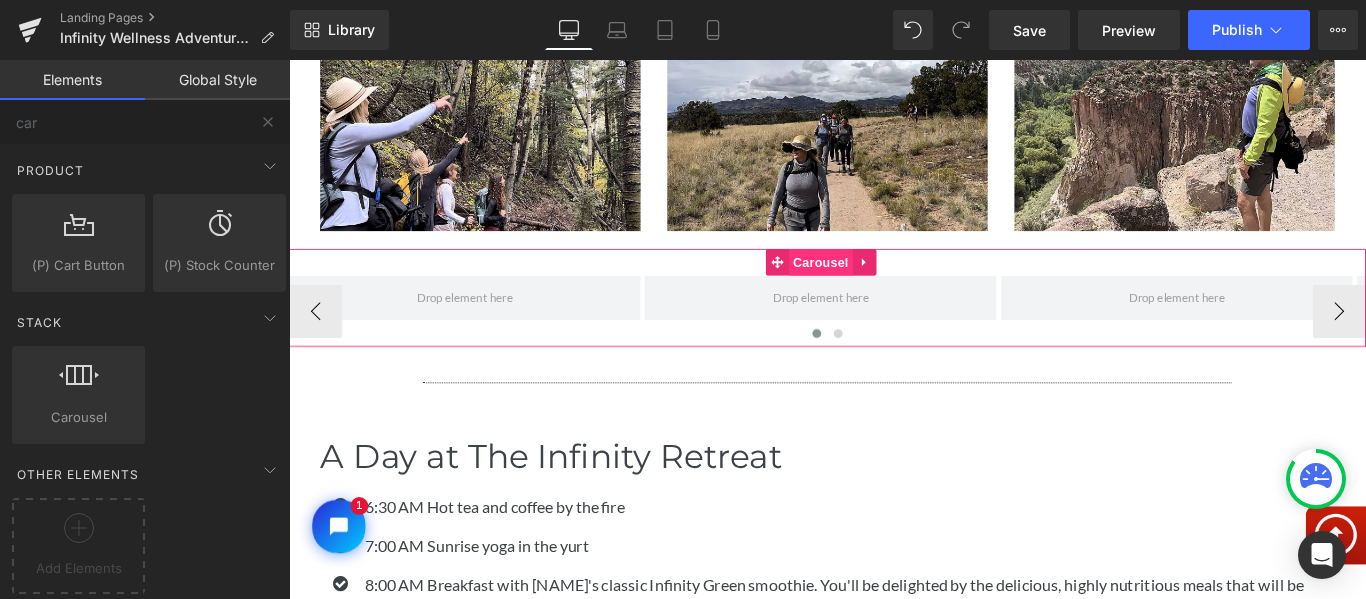 click on "Carousel" at bounding box center [886, 287] 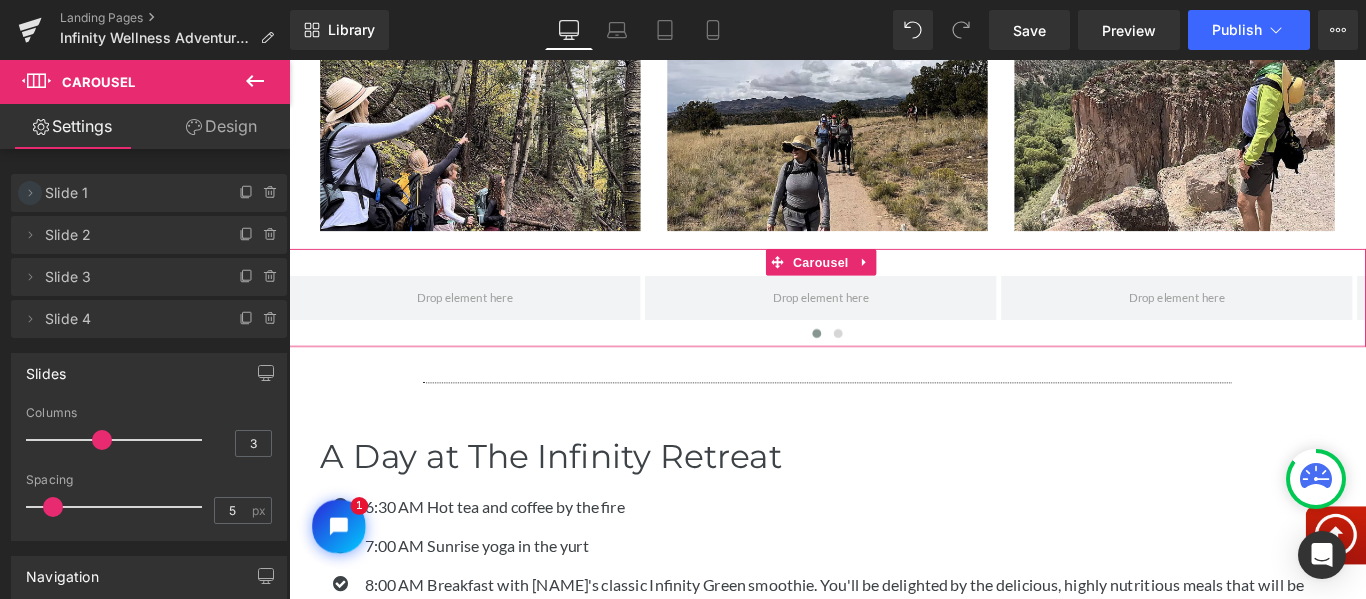 click 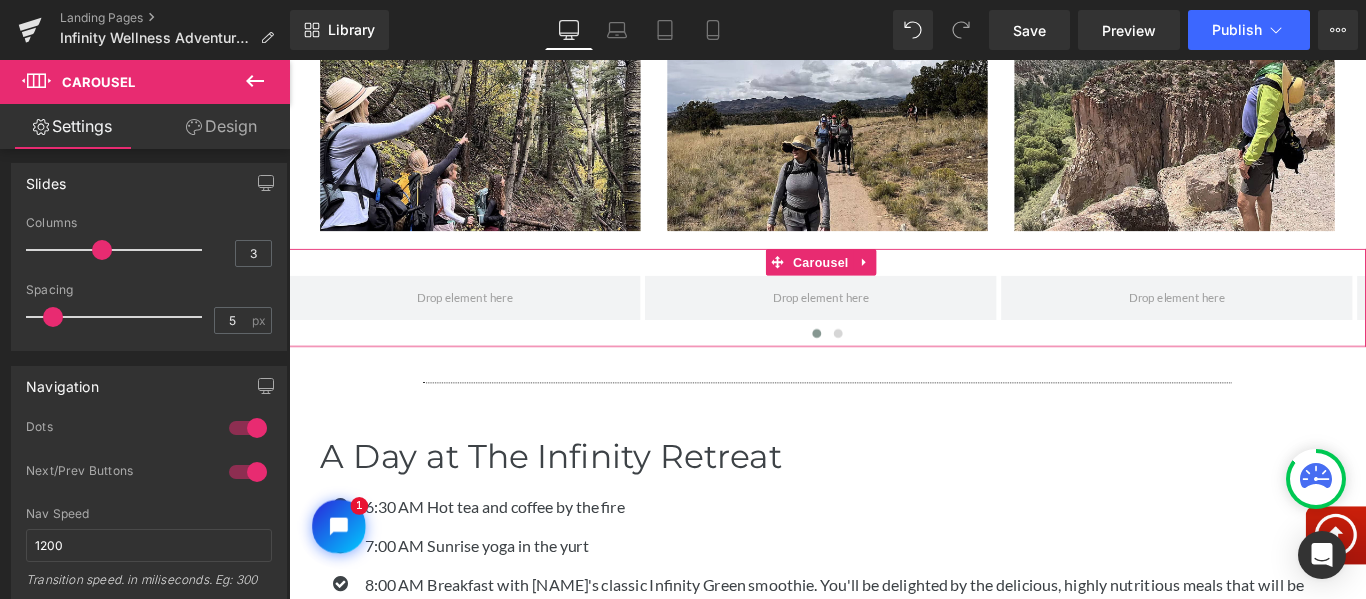 scroll, scrollTop: 0, scrollLeft: 0, axis: both 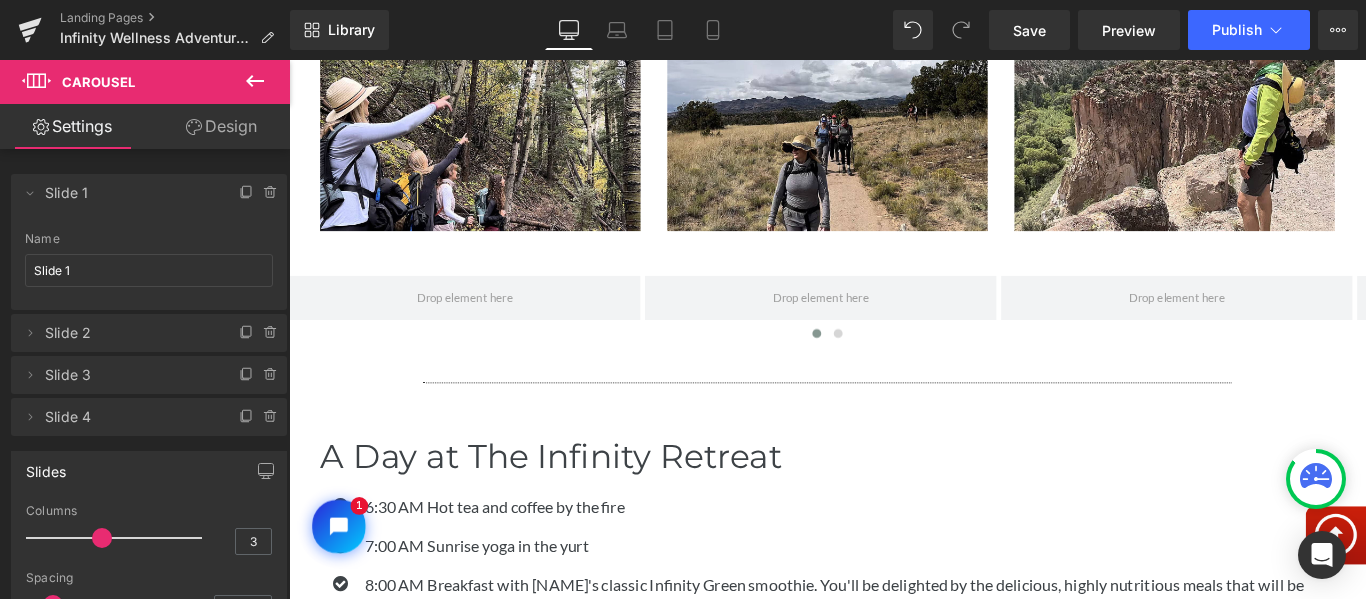 click 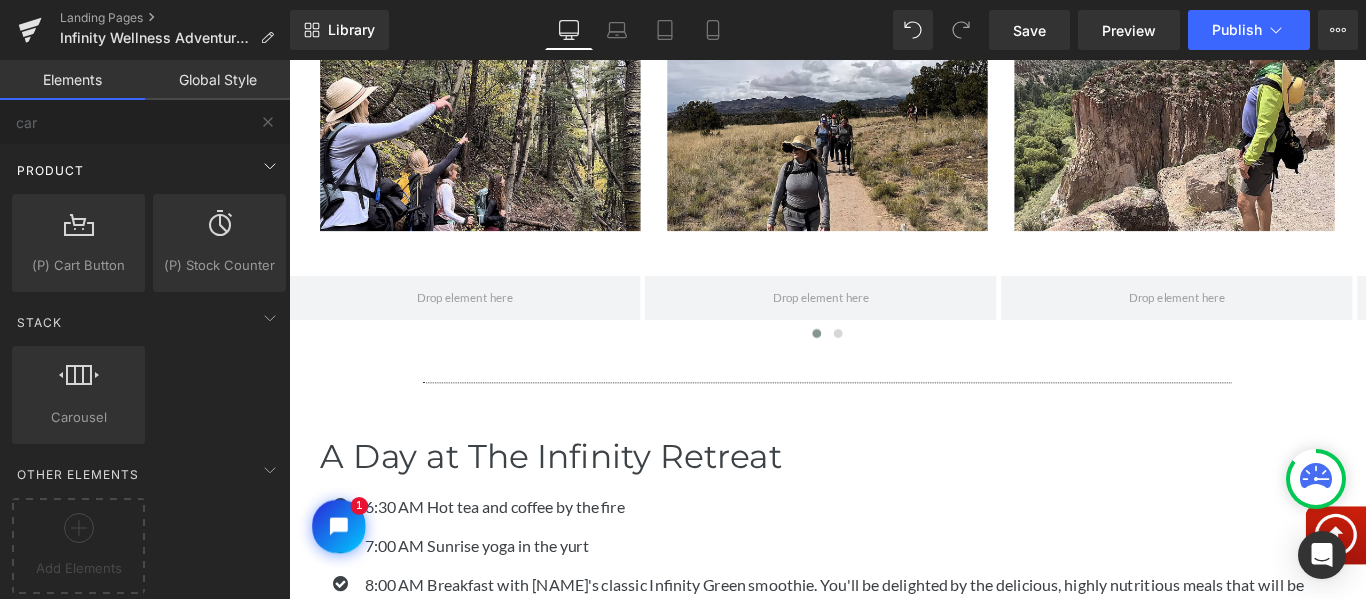 scroll, scrollTop: 0, scrollLeft: 0, axis: both 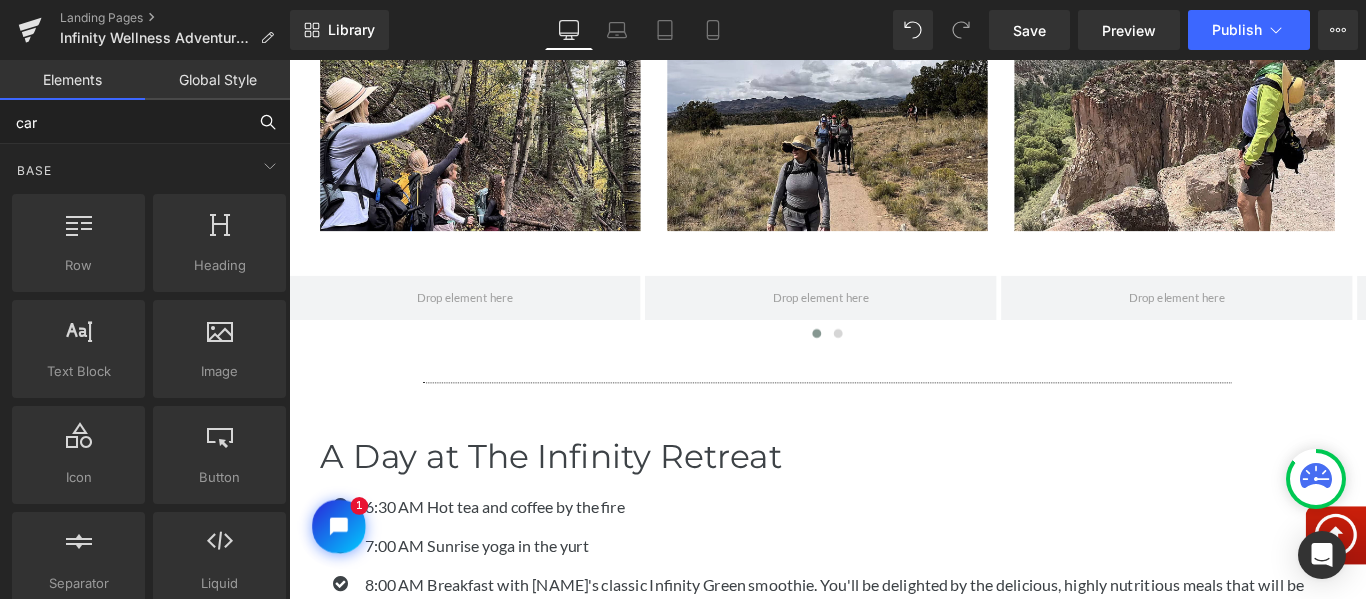click on "car" at bounding box center (123, 122) 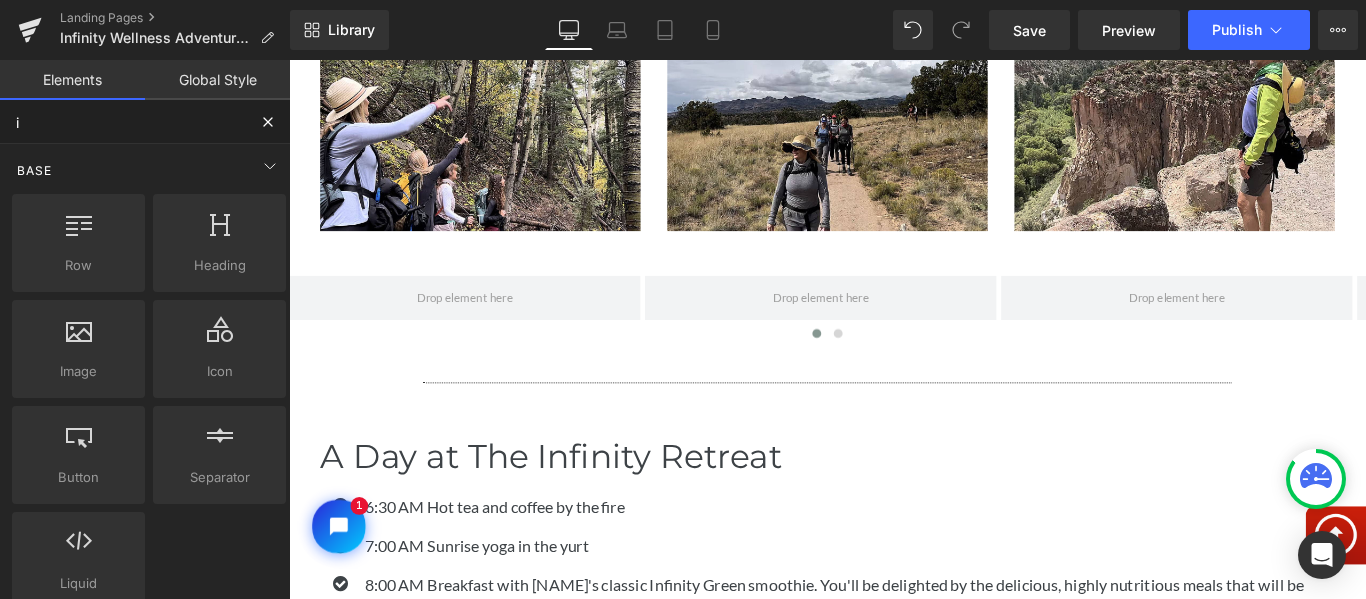 type on "im" 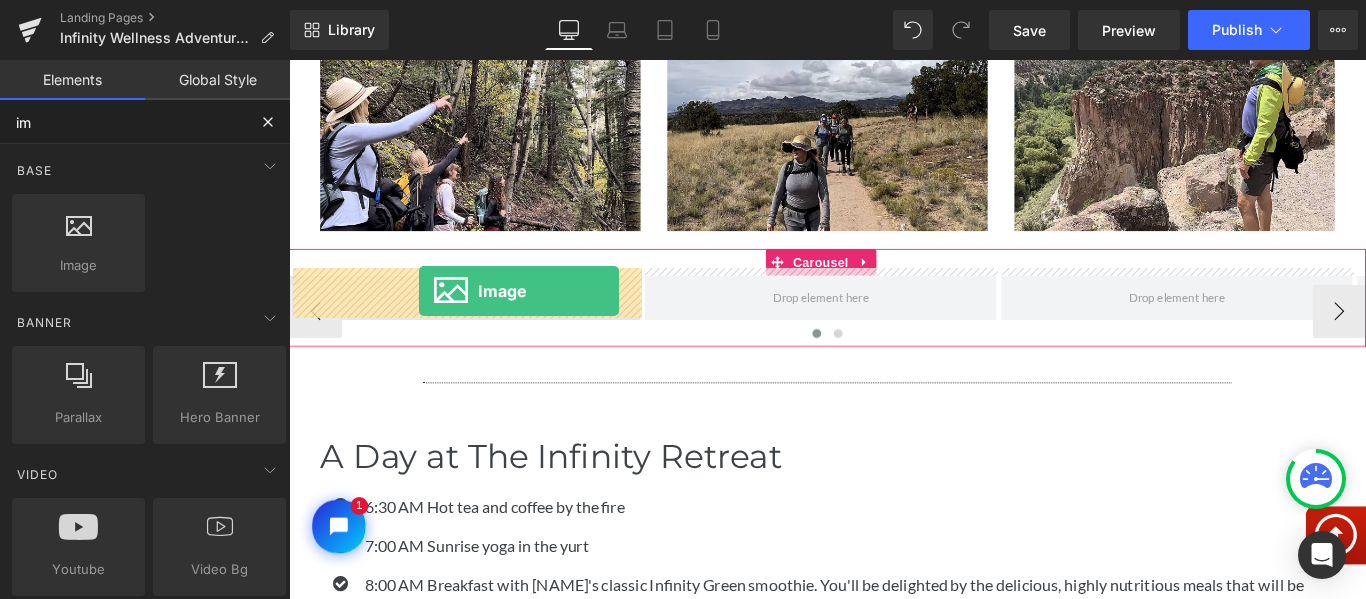 drag, startPoint x: 357, startPoint y: 292, endPoint x: 435, endPoint y: 319, distance: 82.5409 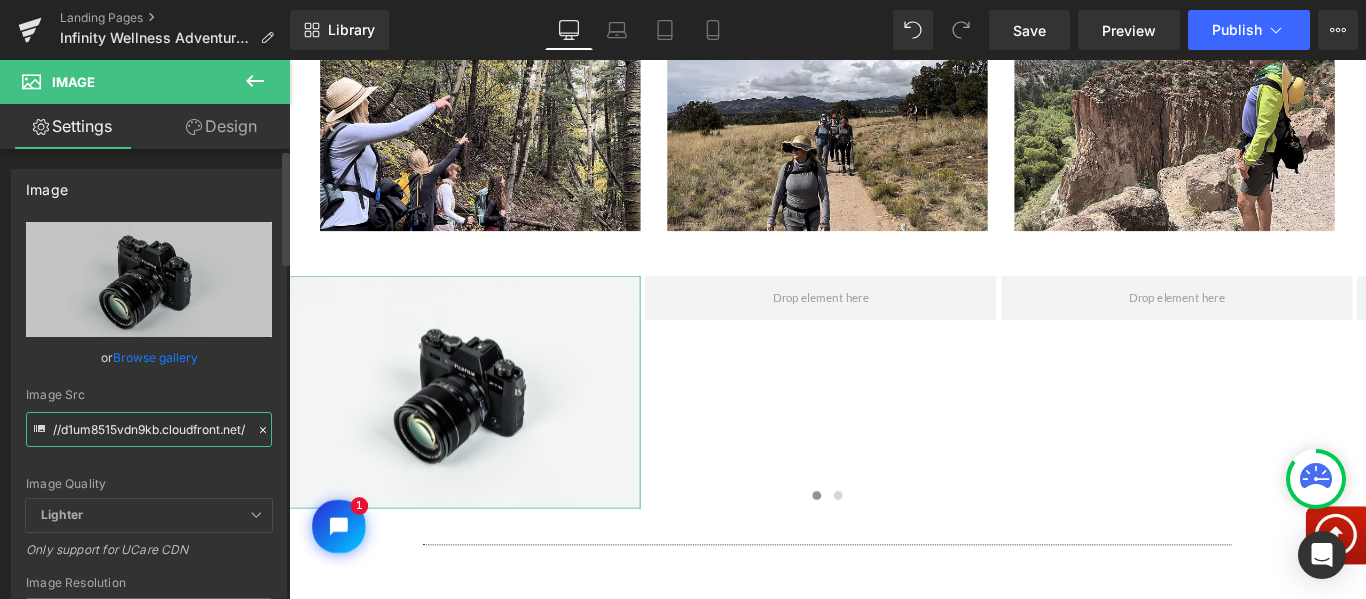 click on "//d1um8515vdn9kb.cloudfront.net/images/parallax.jpg" at bounding box center [149, 429] 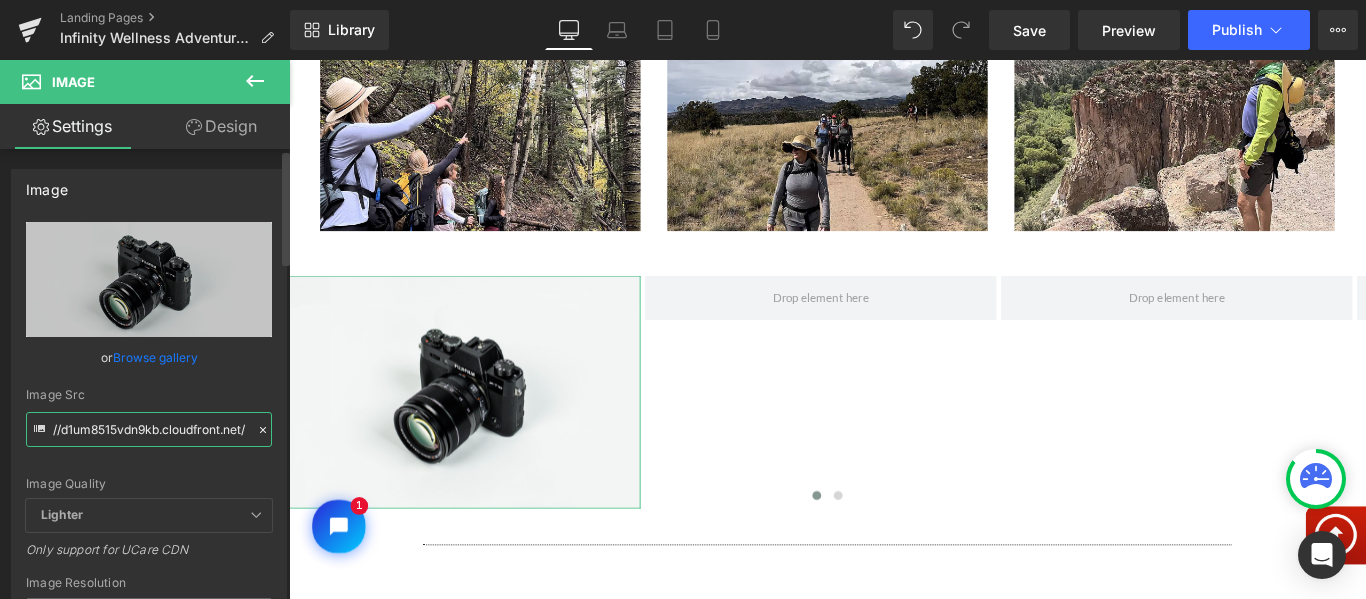 click on "//d1um8515vdn9kb.cloudfront.net/images/parallax.jpg" at bounding box center [149, 429] 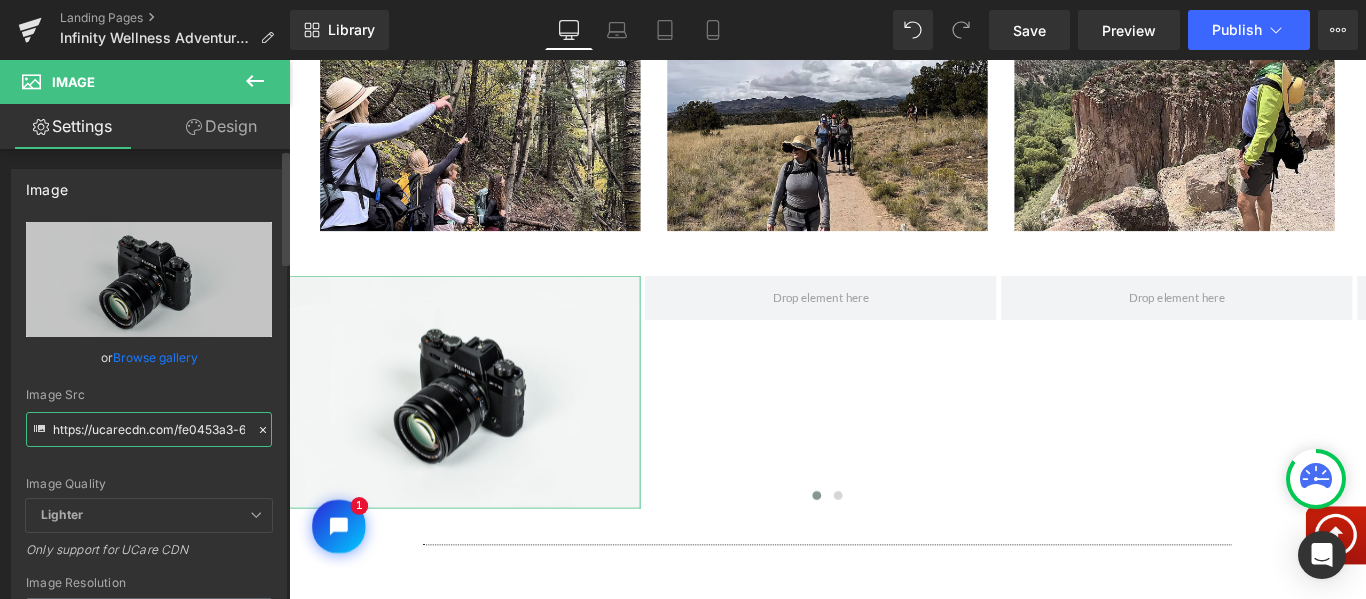 scroll, scrollTop: 0, scrollLeft: 569, axis: horizontal 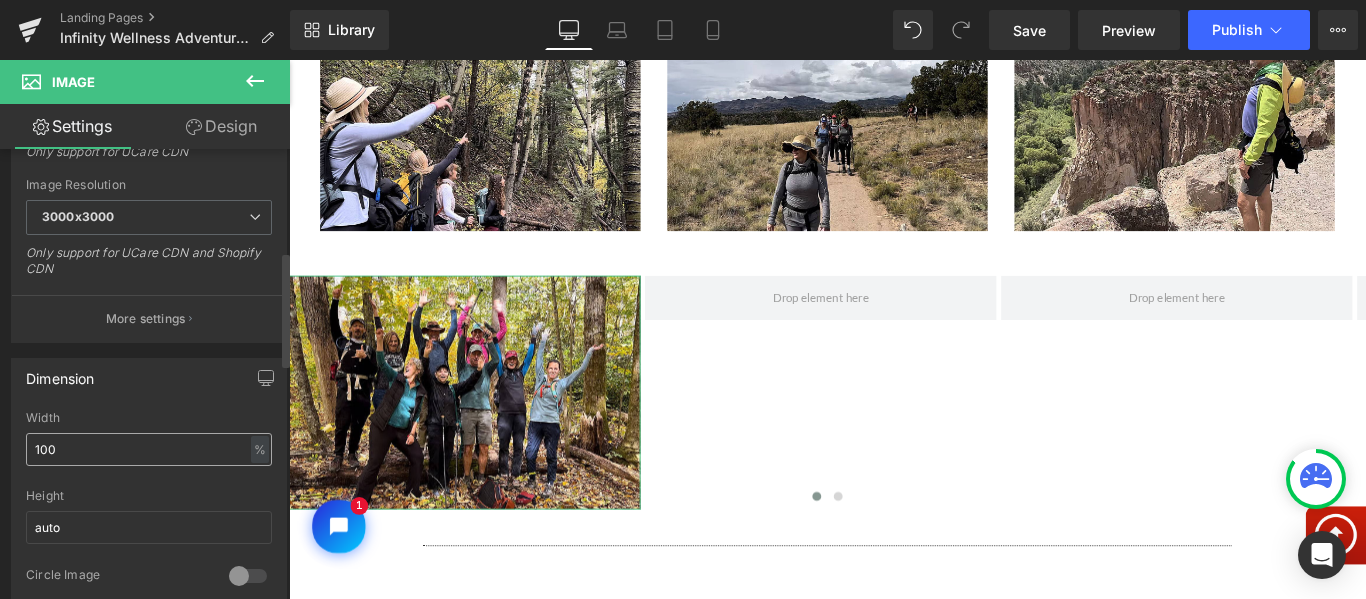 type on "https://ucarecdn.com/fe0453a3-6844-42ae-9288-b87df5ac85b2/-/format/auto/-/preview/3000x3000/-/quality/lighter/retreat07.jpg" 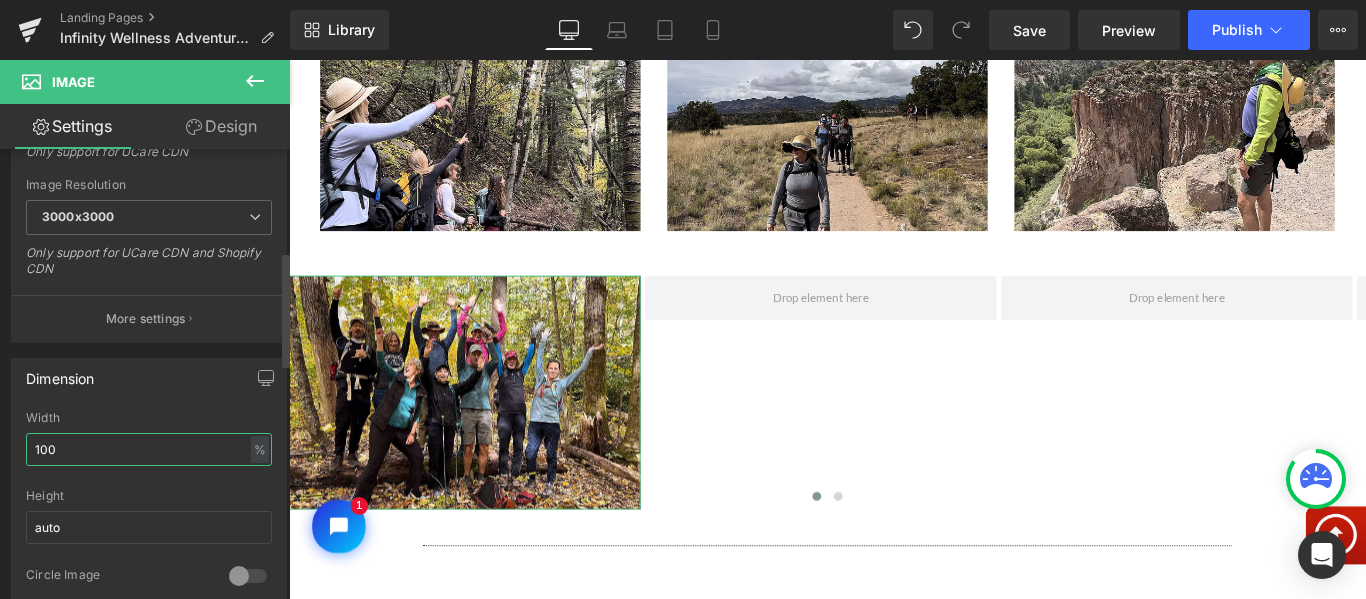scroll, scrollTop: 0, scrollLeft: 0, axis: both 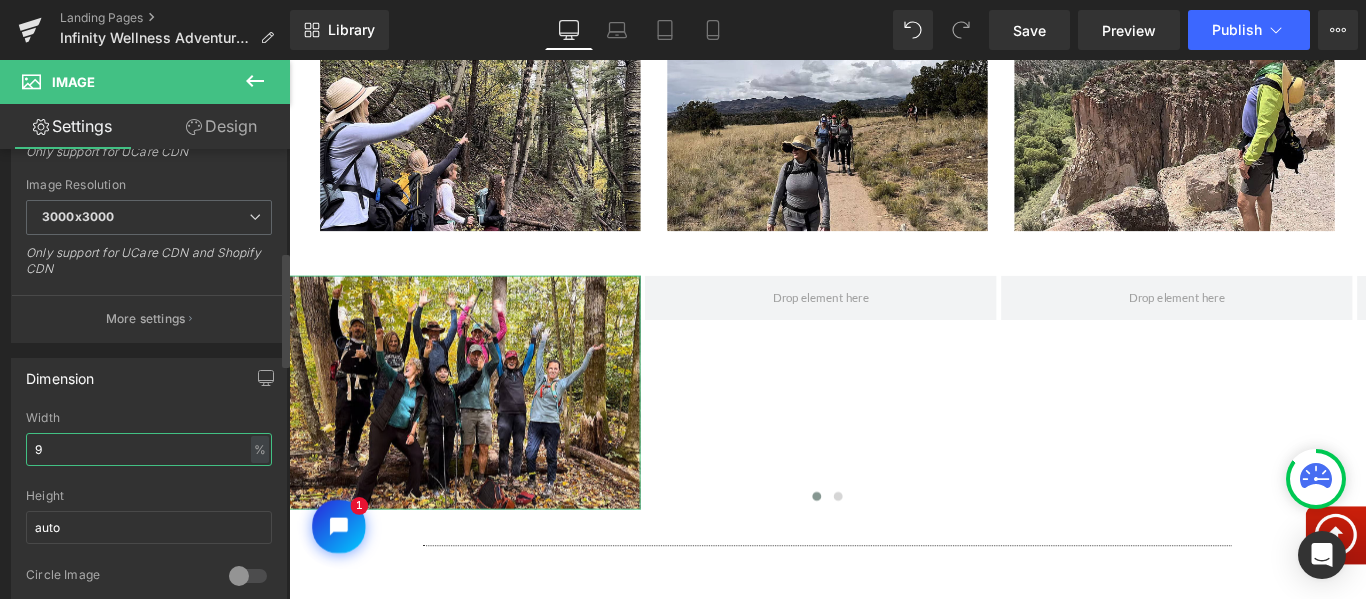 type on "90" 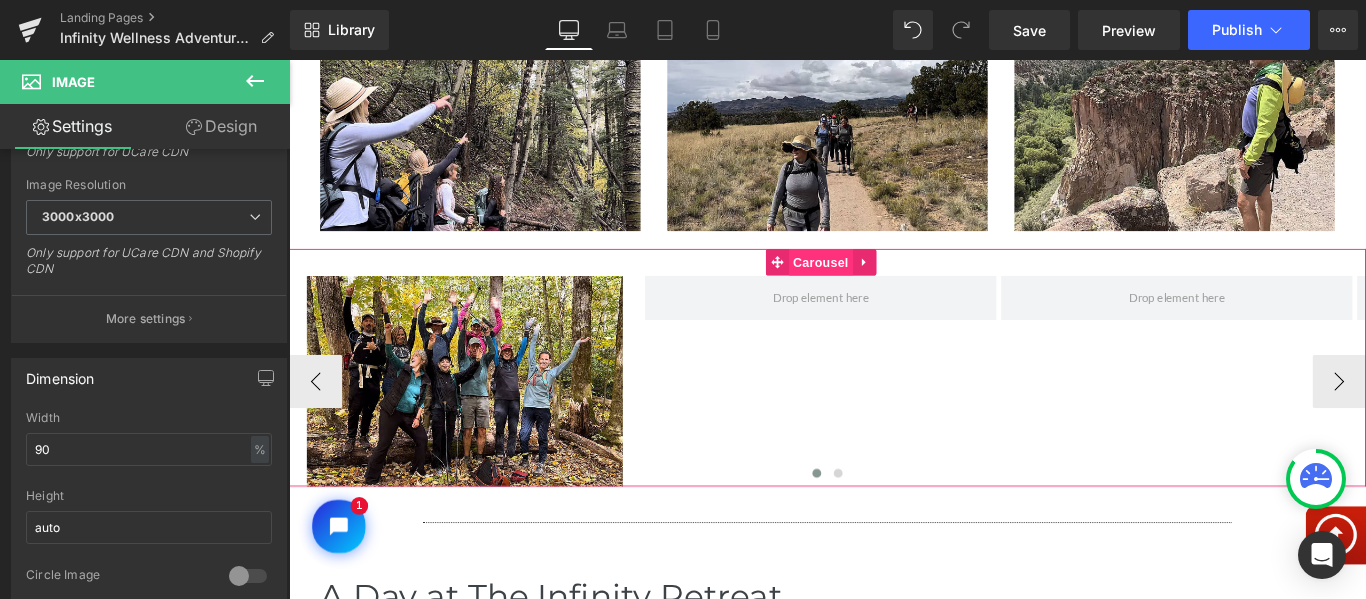 click on "Carousel" at bounding box center (886, 287) 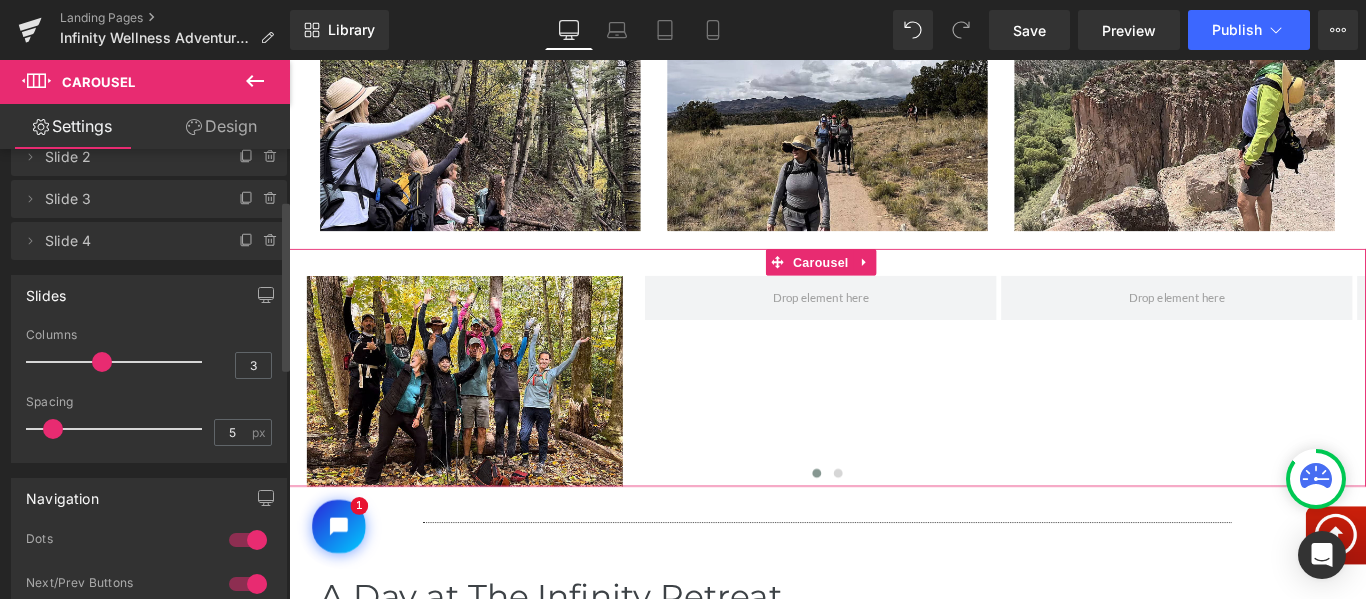 scroll, scrollTop: 48, scrollLeft: 0, axis: vertical 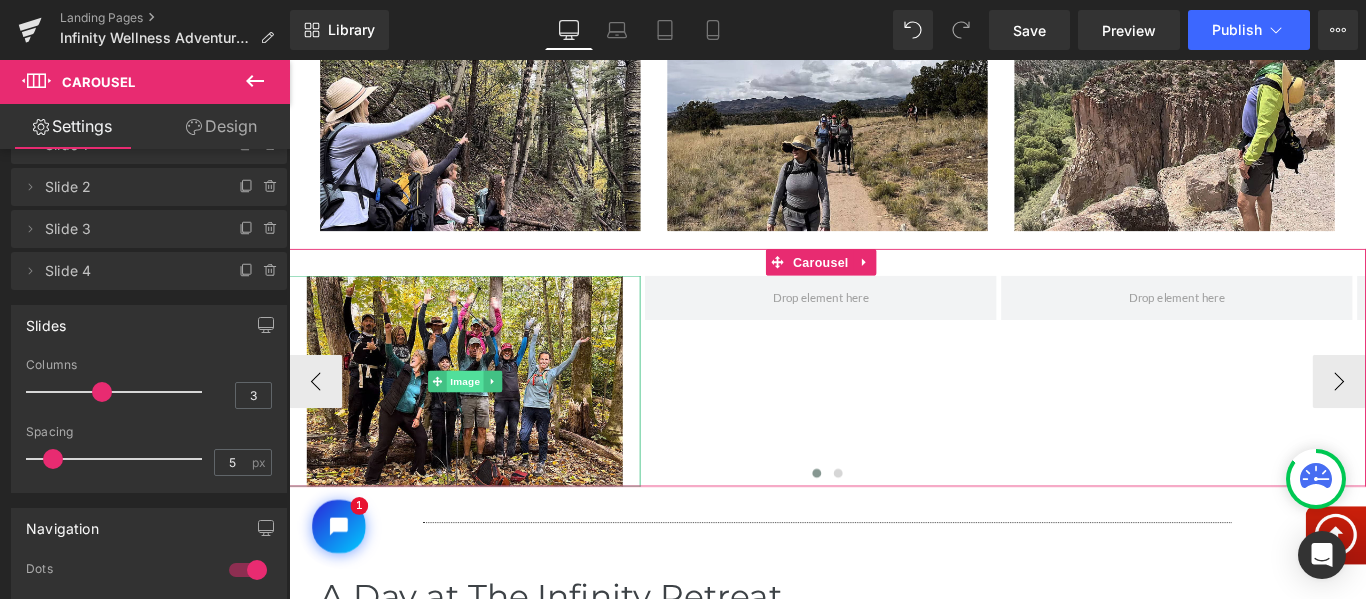 click on "Image" at bounding box center [487, 421] 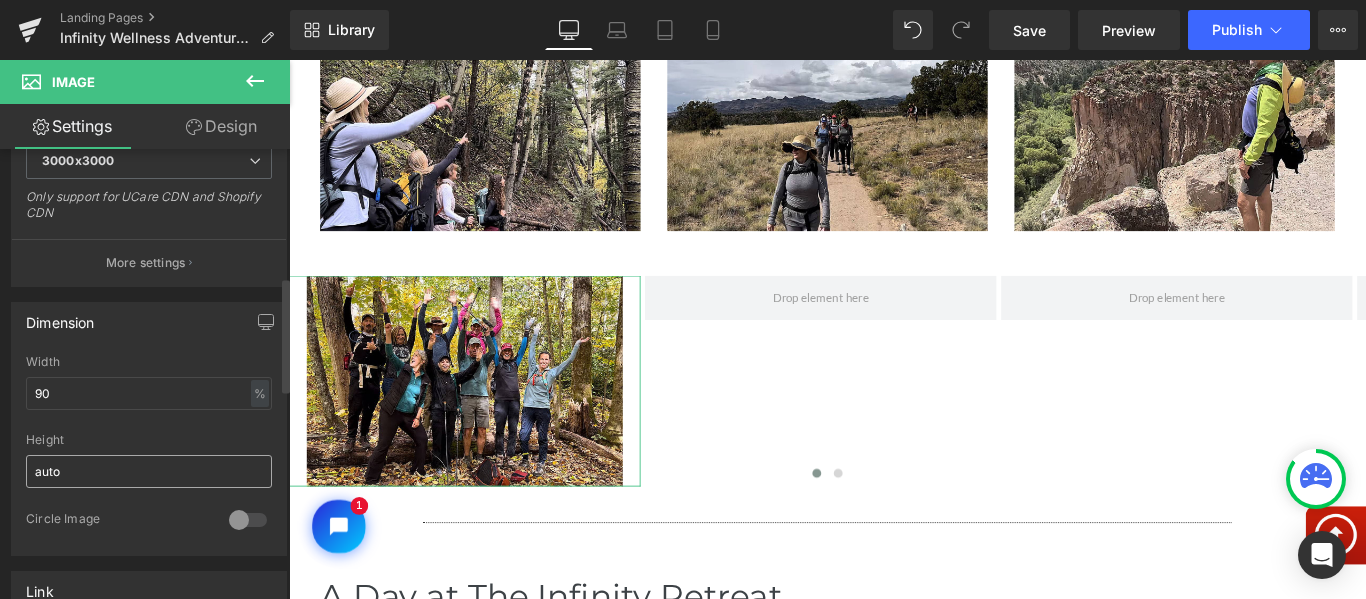 scroll, scrollTop: 500, scrollLeft: 0, axis: vertical 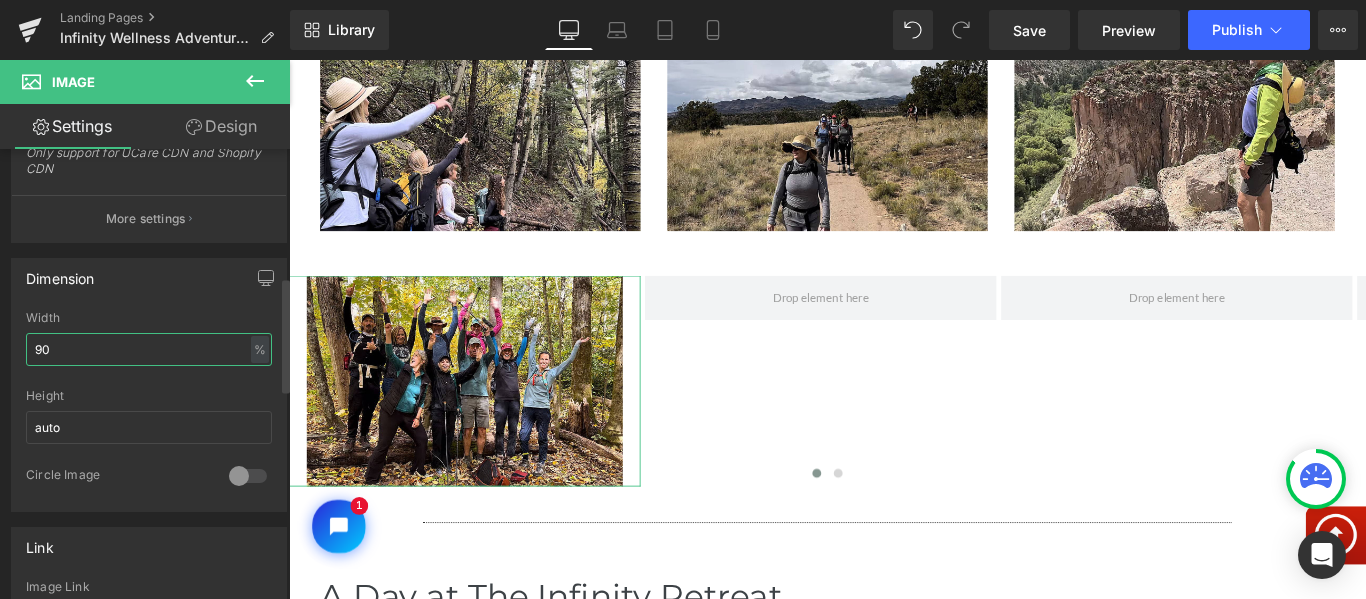 drag, startPoint x: 108, startPoint y: 349, endPoint x: 0, endPoint y: 270, distance: 133.80957 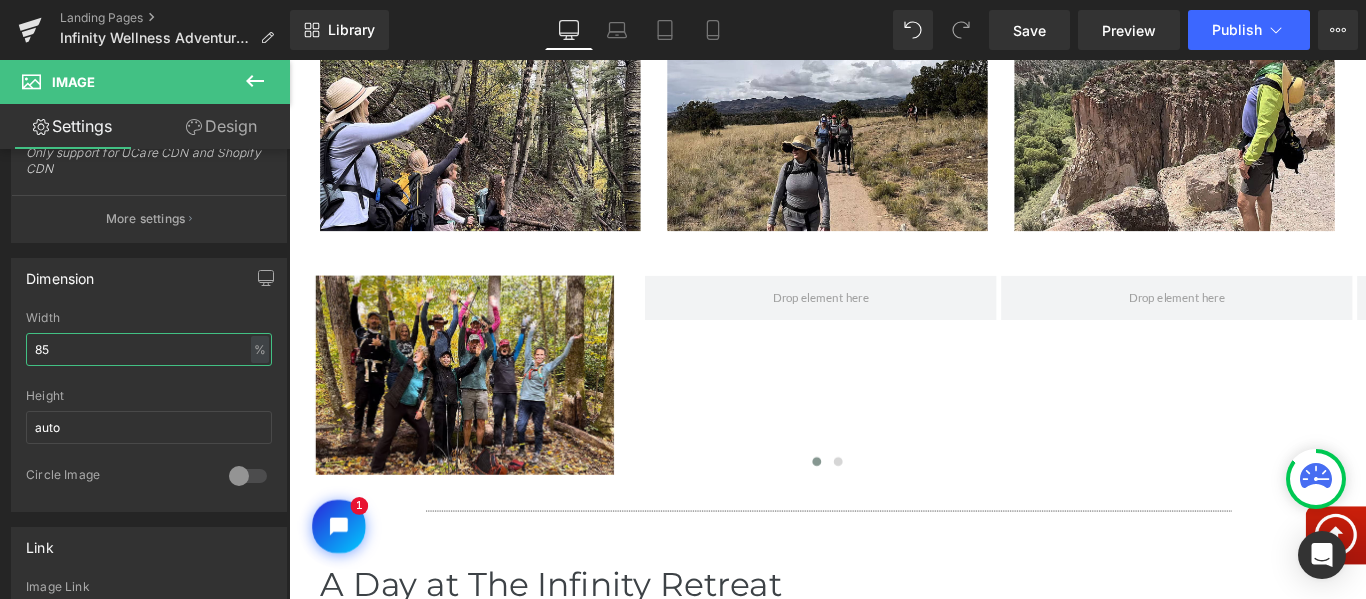 type on "85" 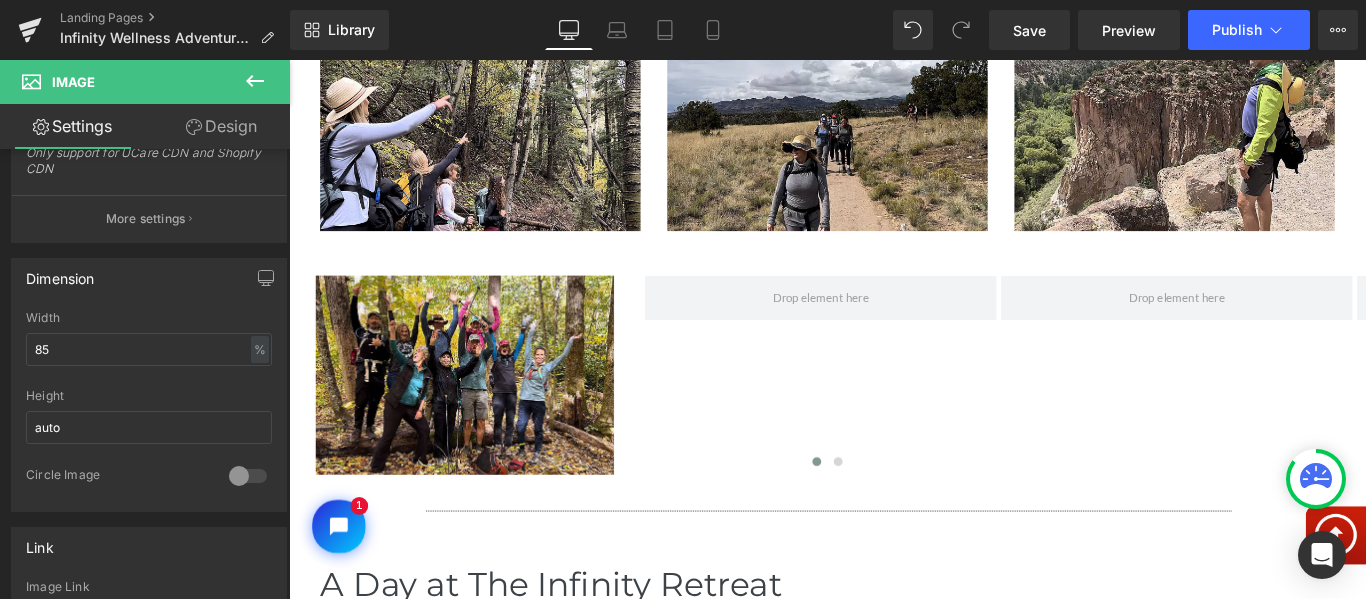 click 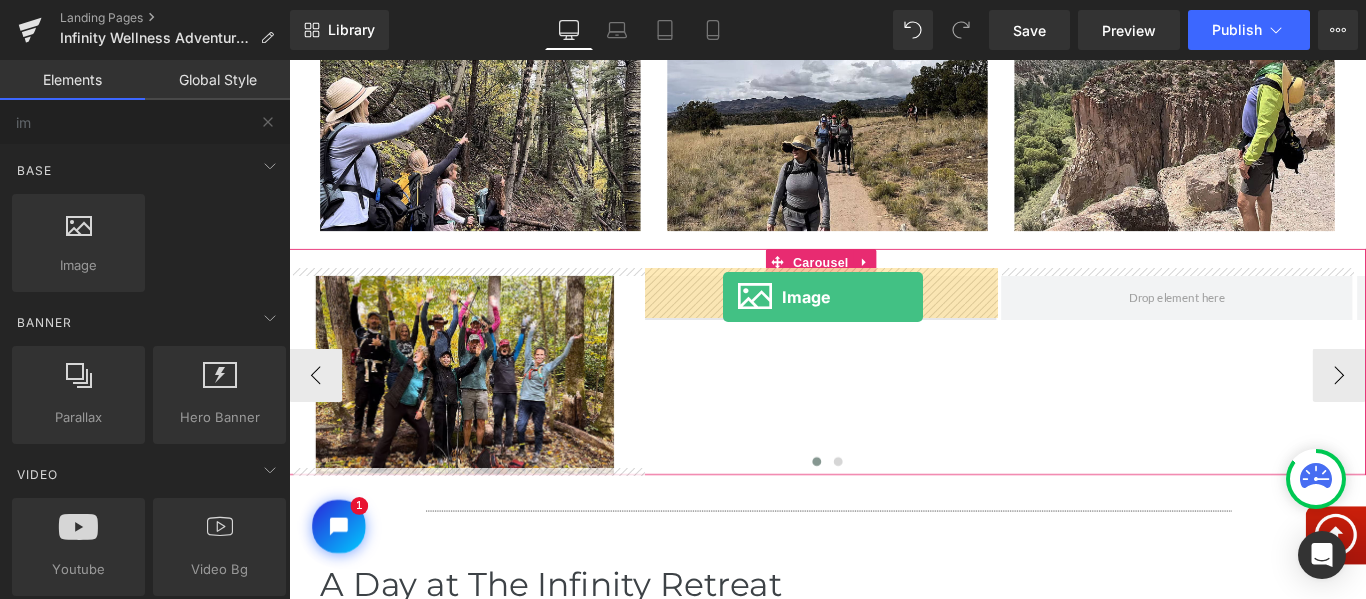 drag, startPoint x: 368, startPoint y: 289, endPoint x: 777, endPoint y: 326, distance: 410.6702 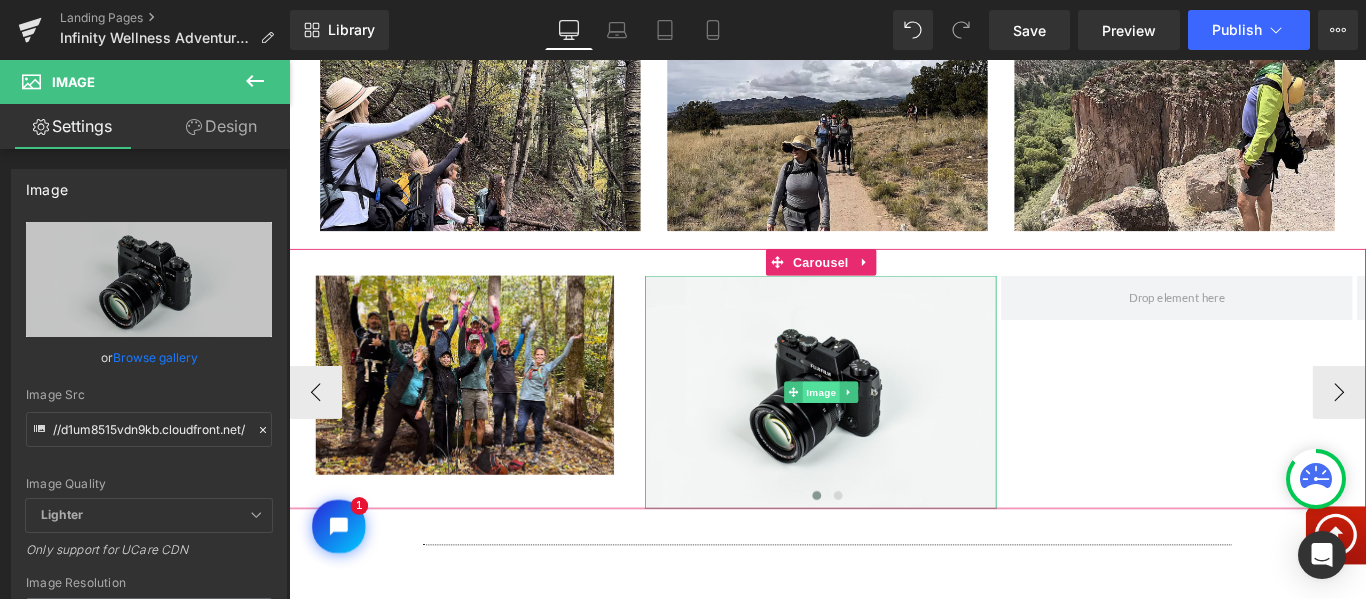 click on "Image" at bounding box center (887, 433) 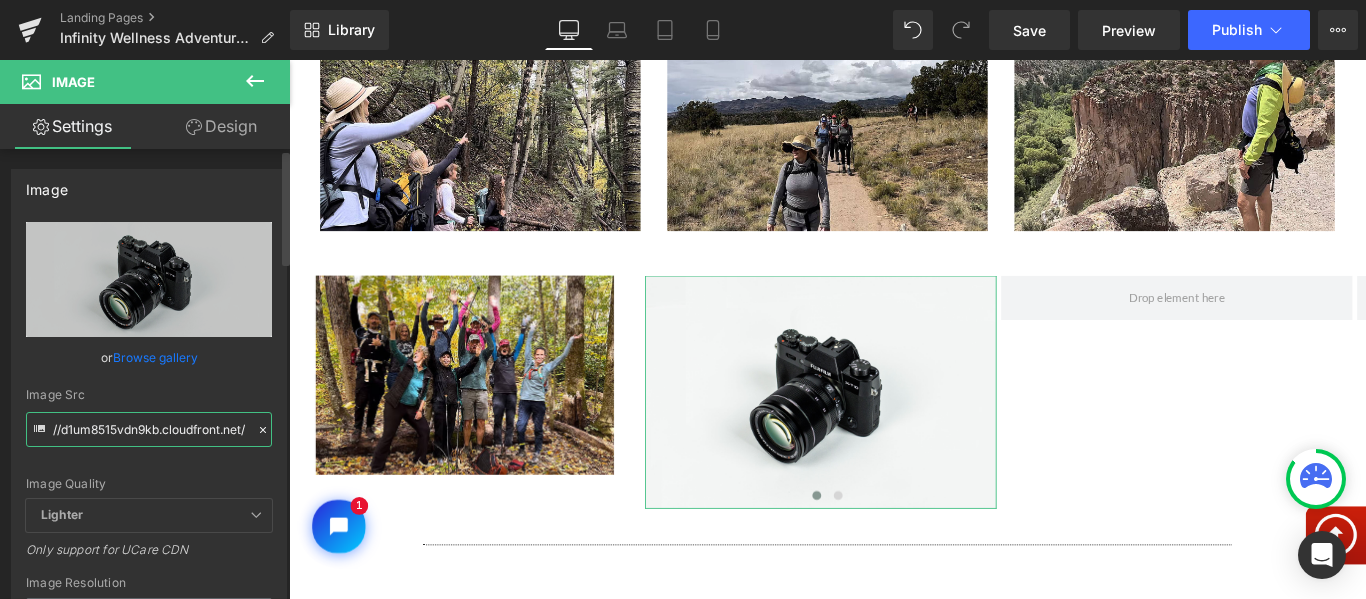 click on "//d1um8515vdn9kb.cloudfront.net/images/parallax.jpg" at bounding box center [149, 429] 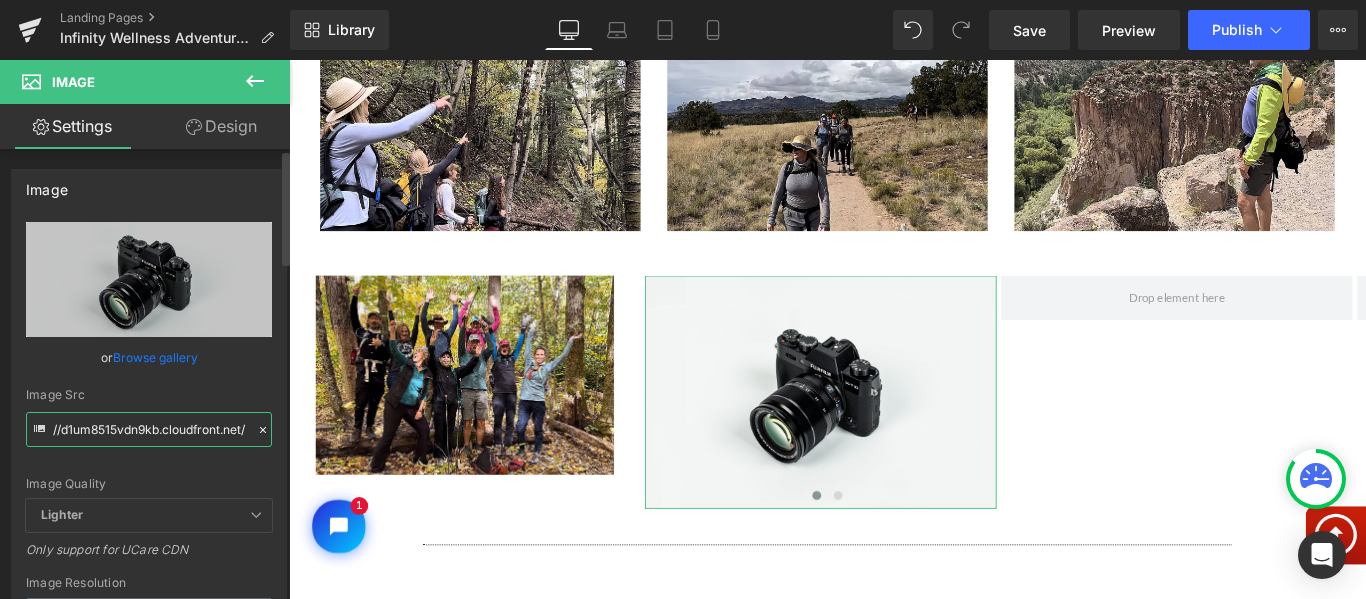 click on "//d1um8515vdn9kb.cloudfront.net/images/parallax.jpg" at bounding box center [149, 429] 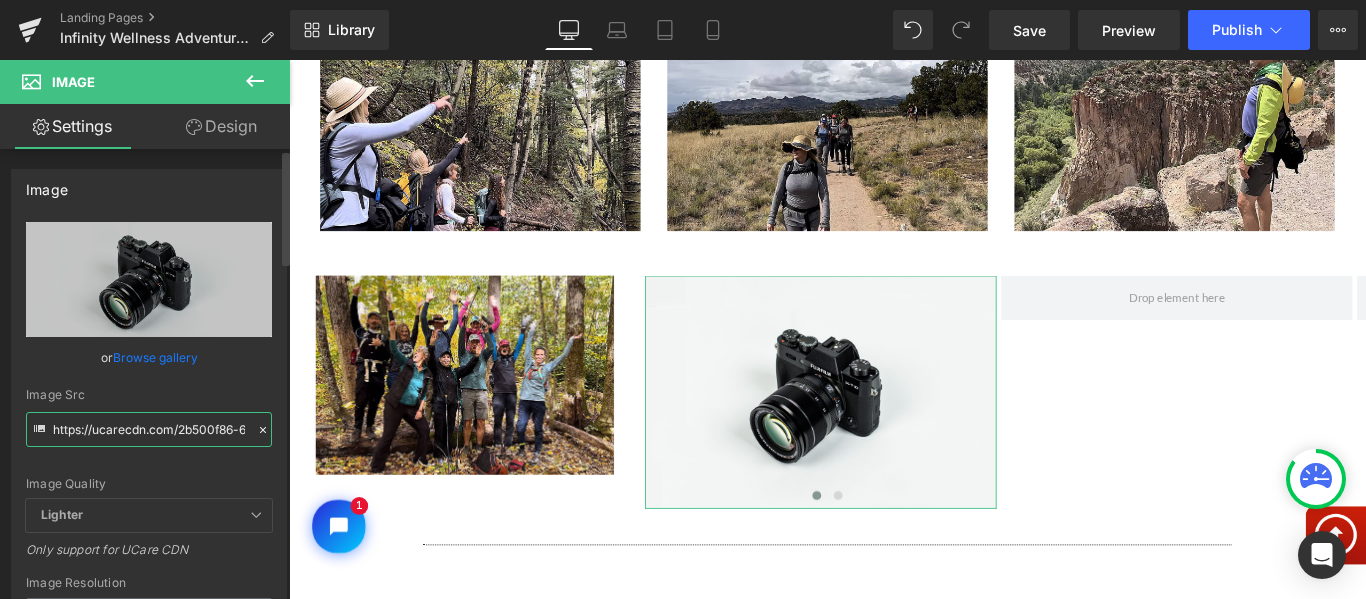 scroll, scrollTop: 0, scrollLeft: 563, axis: horizontal 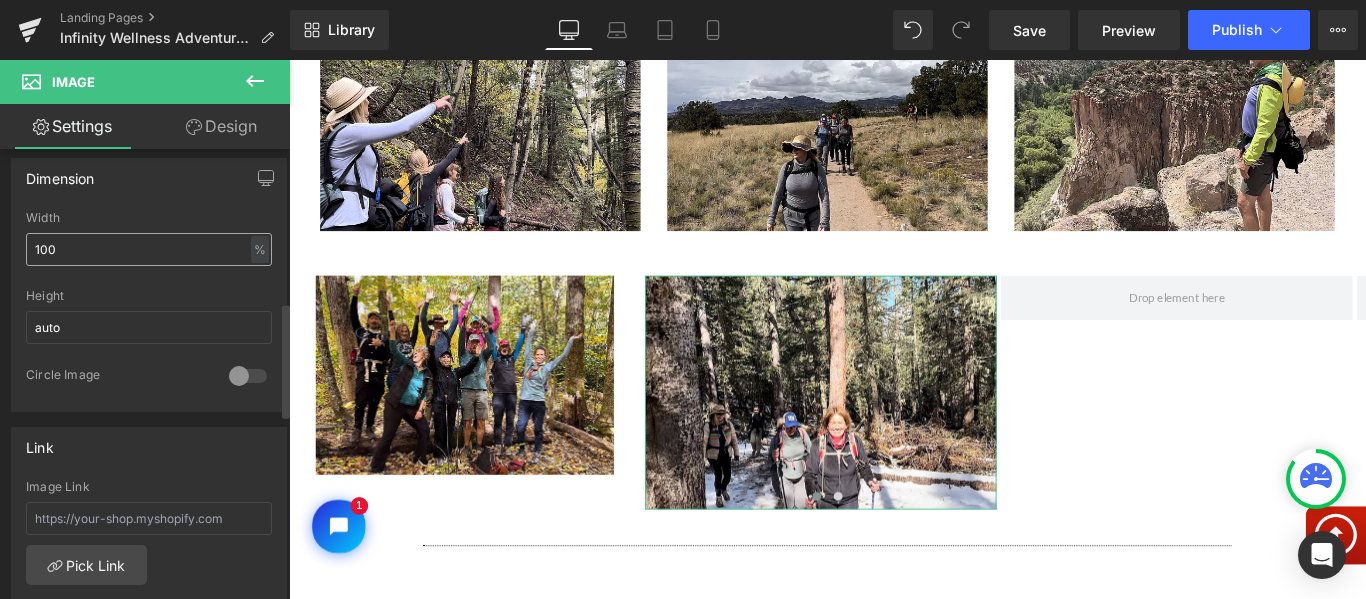 type on "https://ucarecdn.com/2b500f86-6b01-4261-a166-9d172c1ad938/-/format/auto/-/preview/3000x3000/-/quality/lighter/retreat04.jpg" 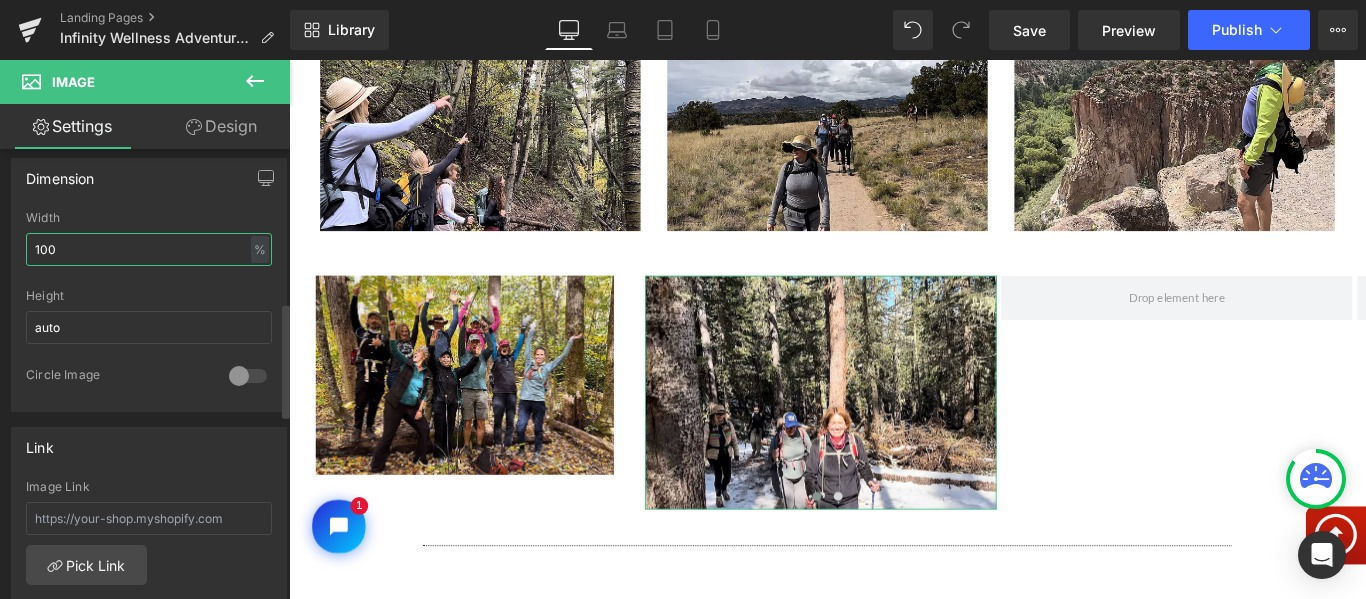 scroll, scrollTop: 0, scrollLeft: 0, axis: both 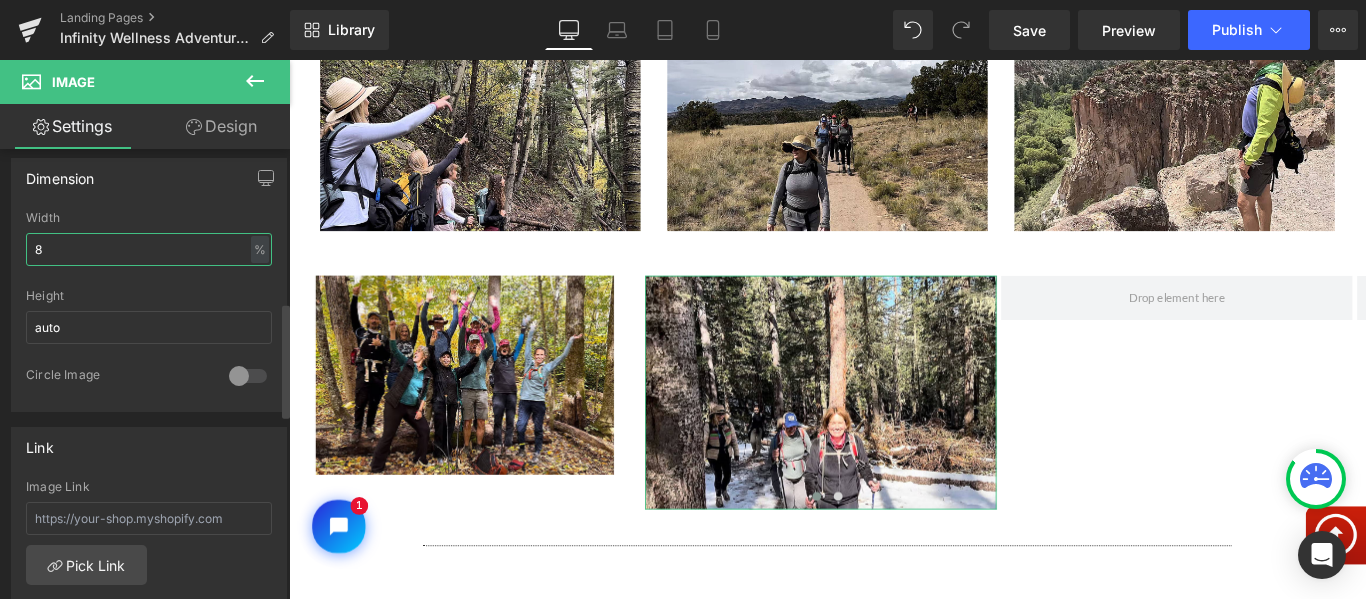 type on "85" 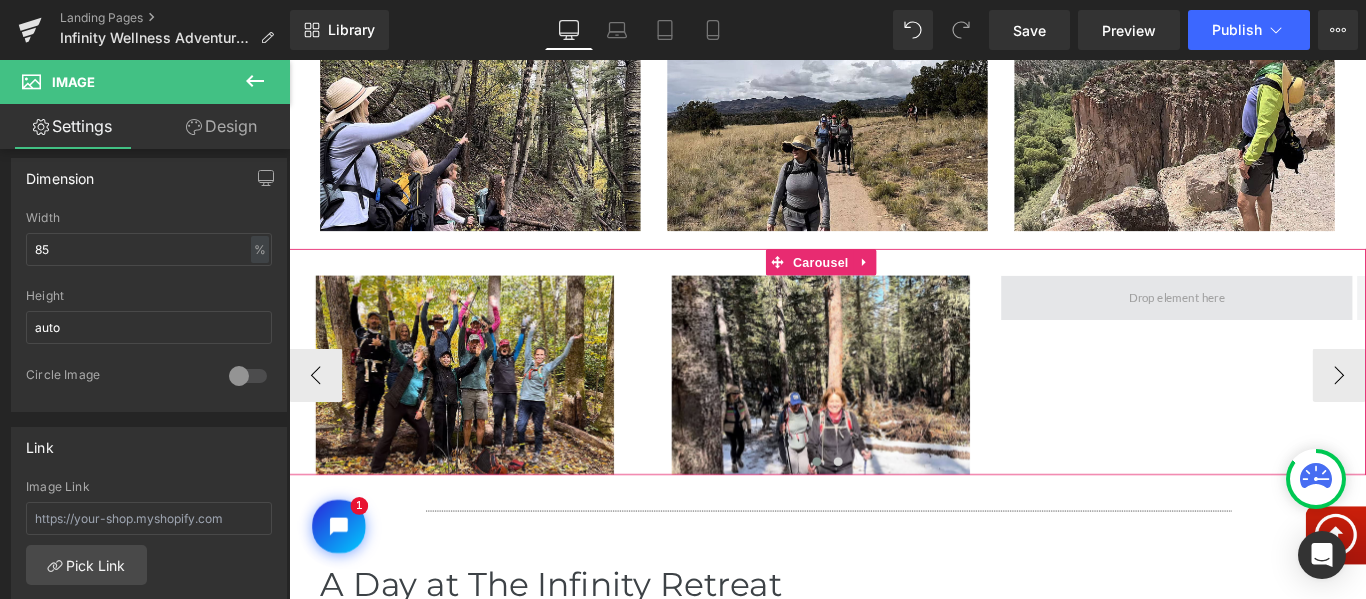 click at bounding box center (1287, 328) 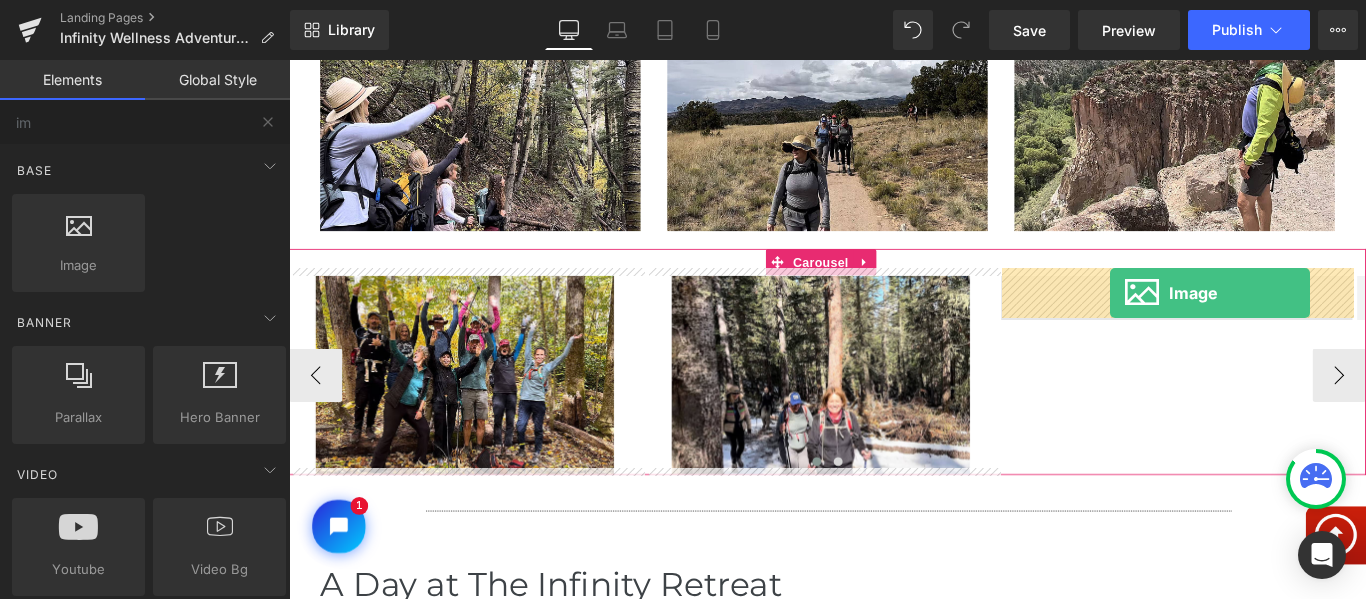 drag, startPoint x: 353, startPoint y: 299, endPoint x: 1211, endPoint y: 322, distance: 858.3082 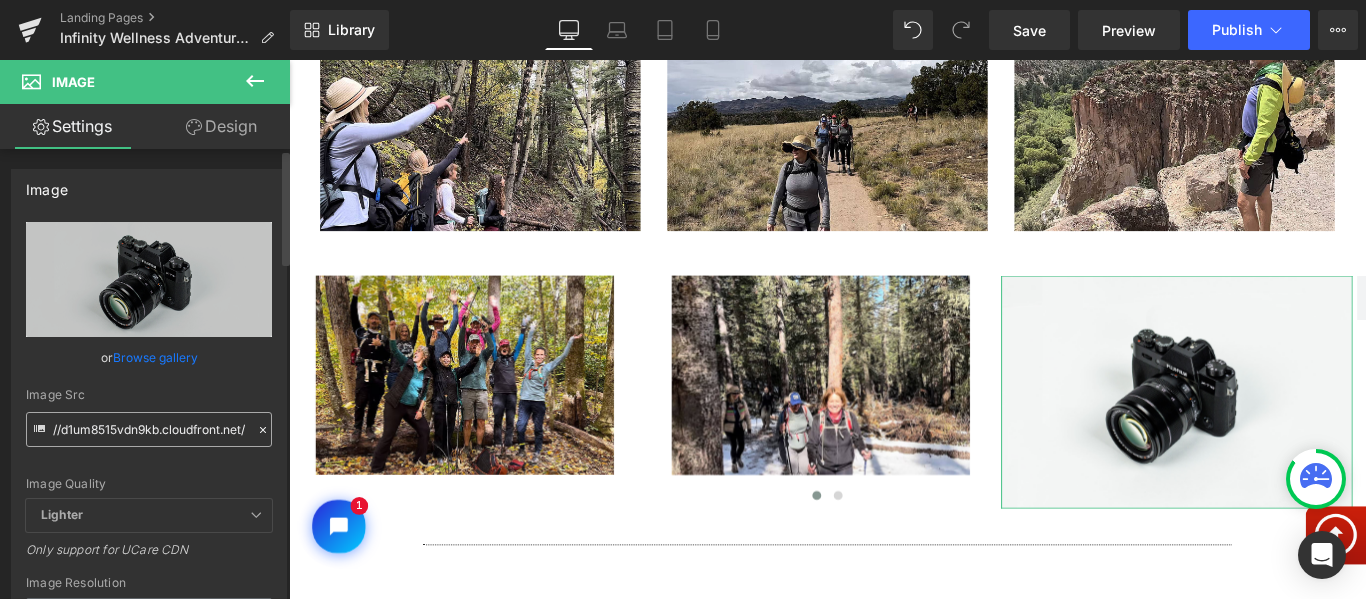 click on "//d1um8515vdn9kb.cloudfront.net/images/parallax.jpg" at bounding box center (149, 429) 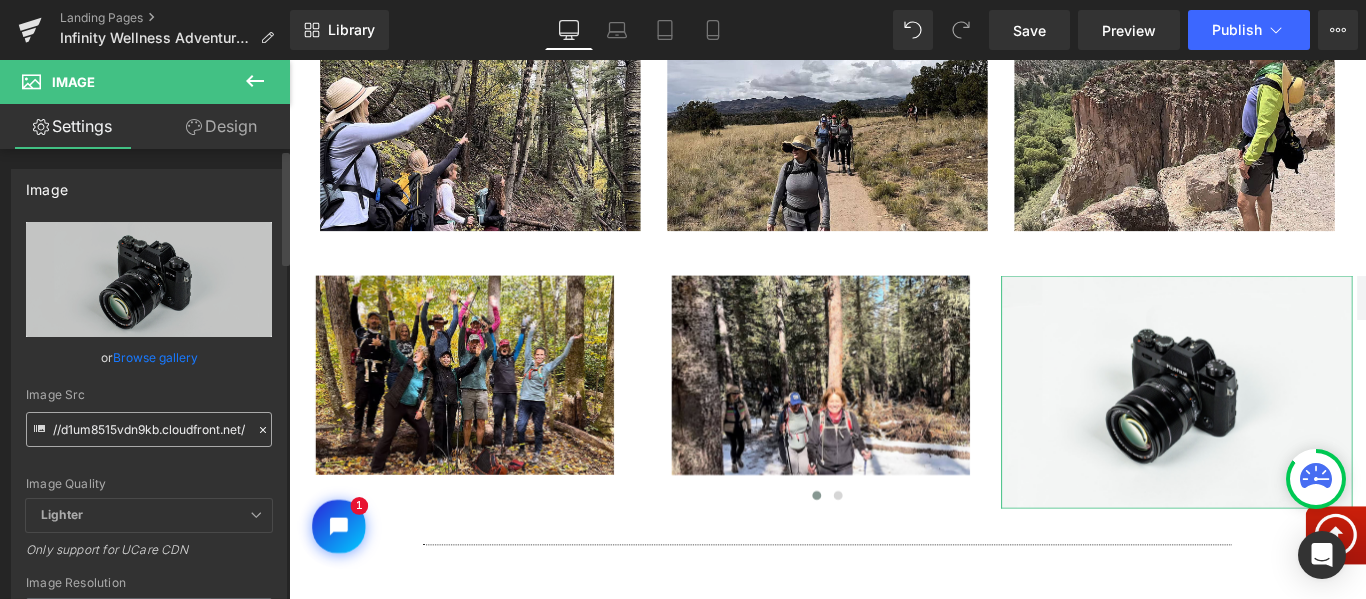 click on "//d1um8515vdn9kb.cloudfront.net/images/parallax.jpg" at bounding box center [149, 429] 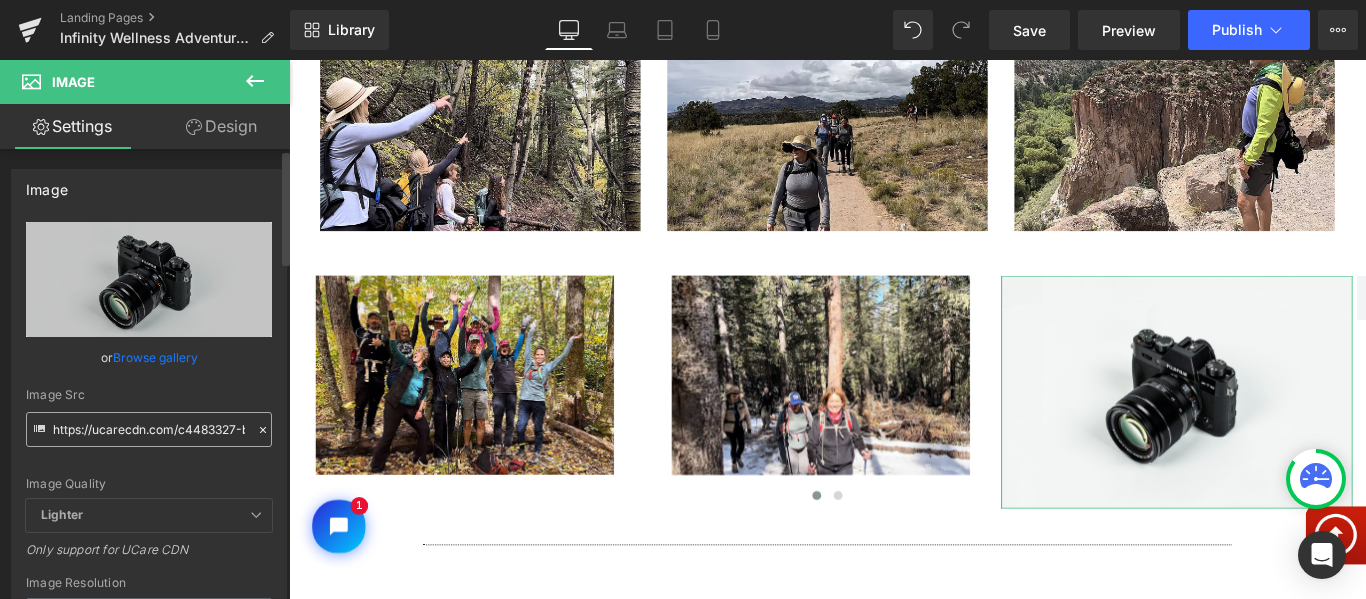 scroll, scrollTop: 0, scrollLeft: 570, axis: horizontal 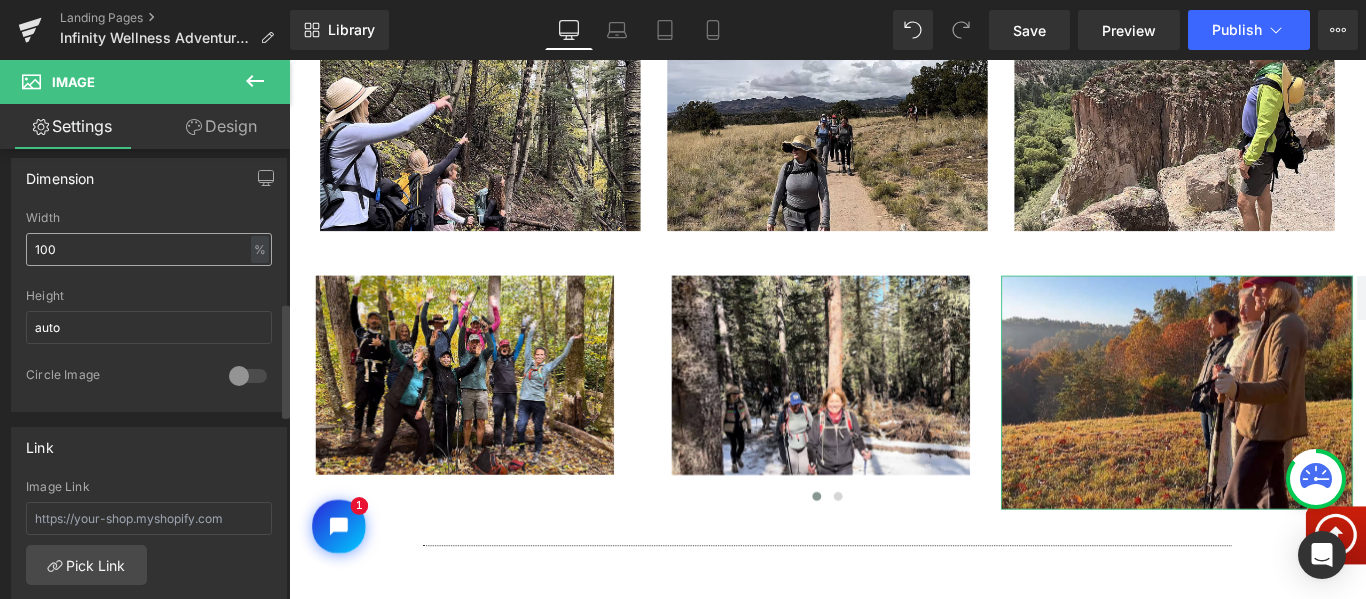 type on "https://ucarecdn.com/c4483327-b392-4dec-9f55-6906d01c9f7e/-/format/auto/-/preview/3000x3000/-/quality/lighter/retreat06.jpg" 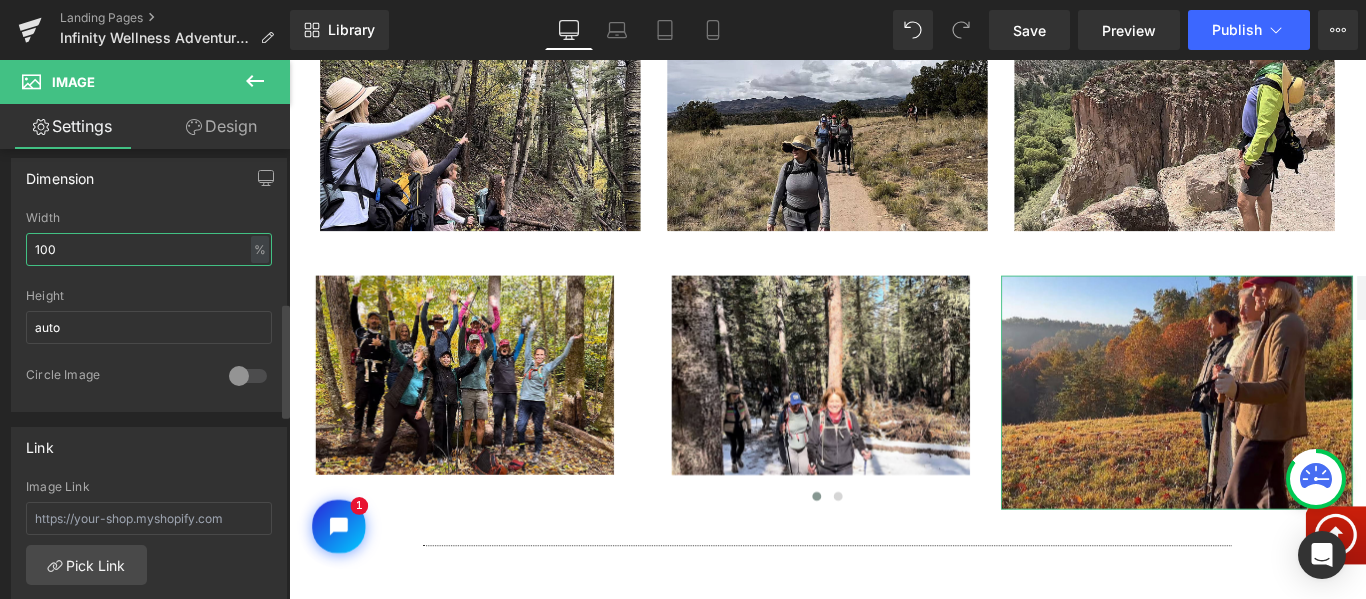 scroll, scrollTop: 0, scrollLeft: 0, axis: both 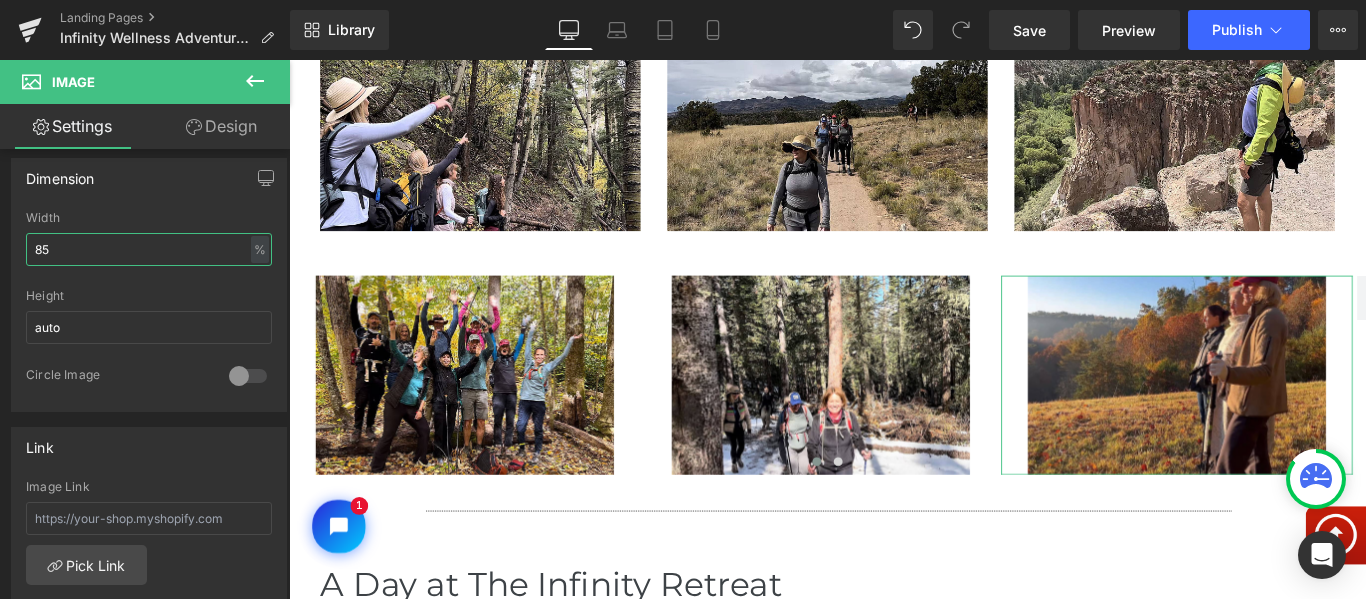 type on "85" 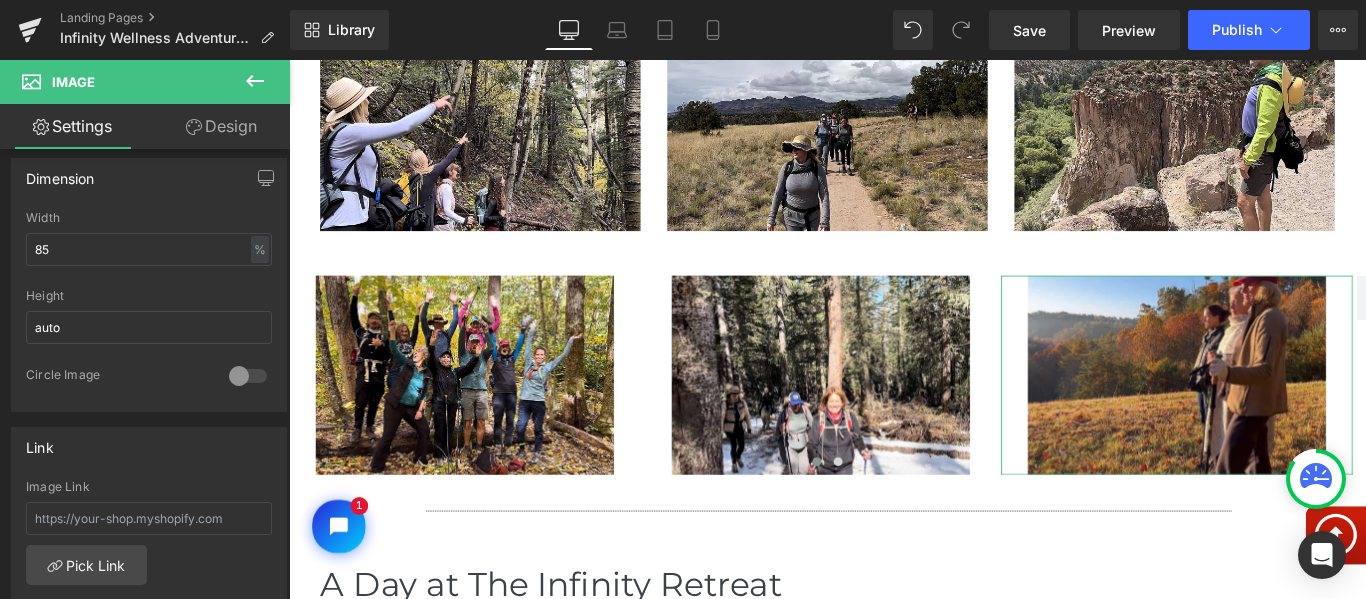 click on "Design" at bounding box center [221, 126] 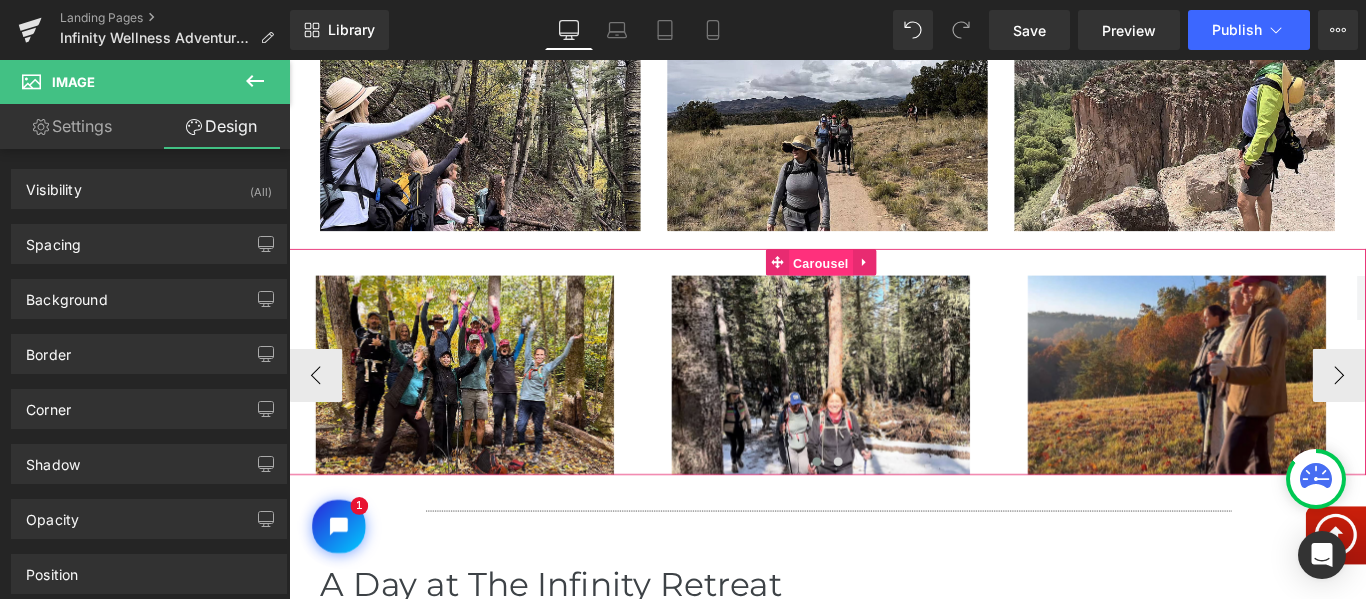 click on "Carousel" at bounding box center (886, 288) 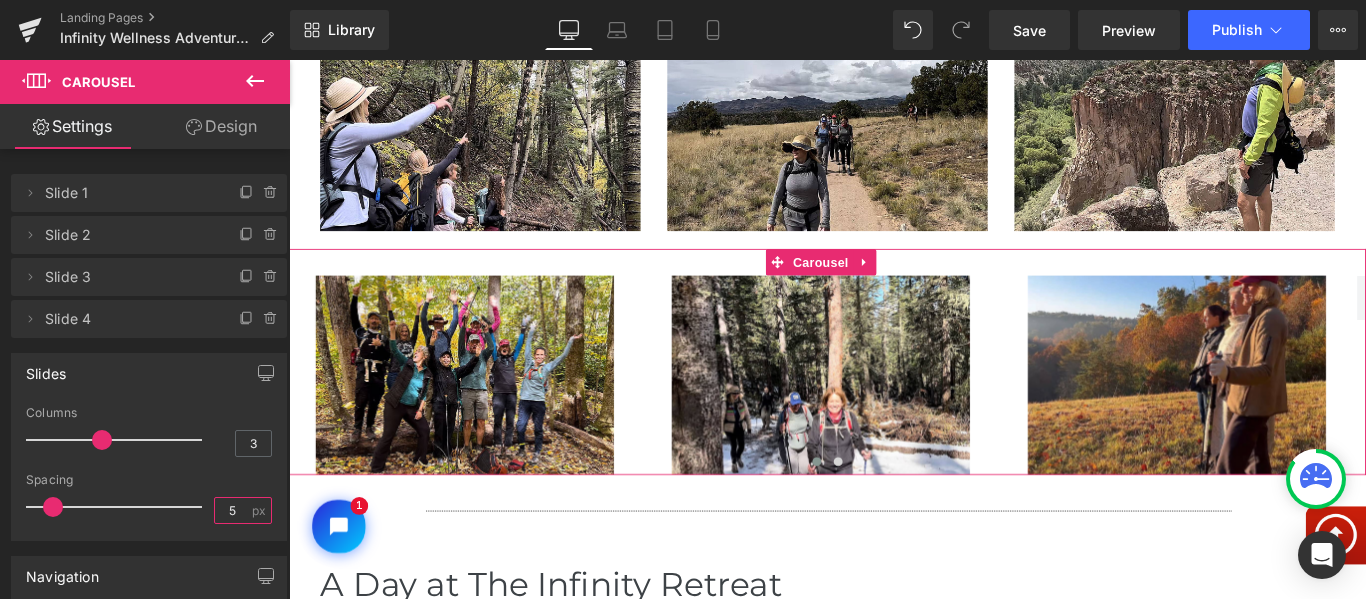 click on "5" at bounding box center (232, 510) 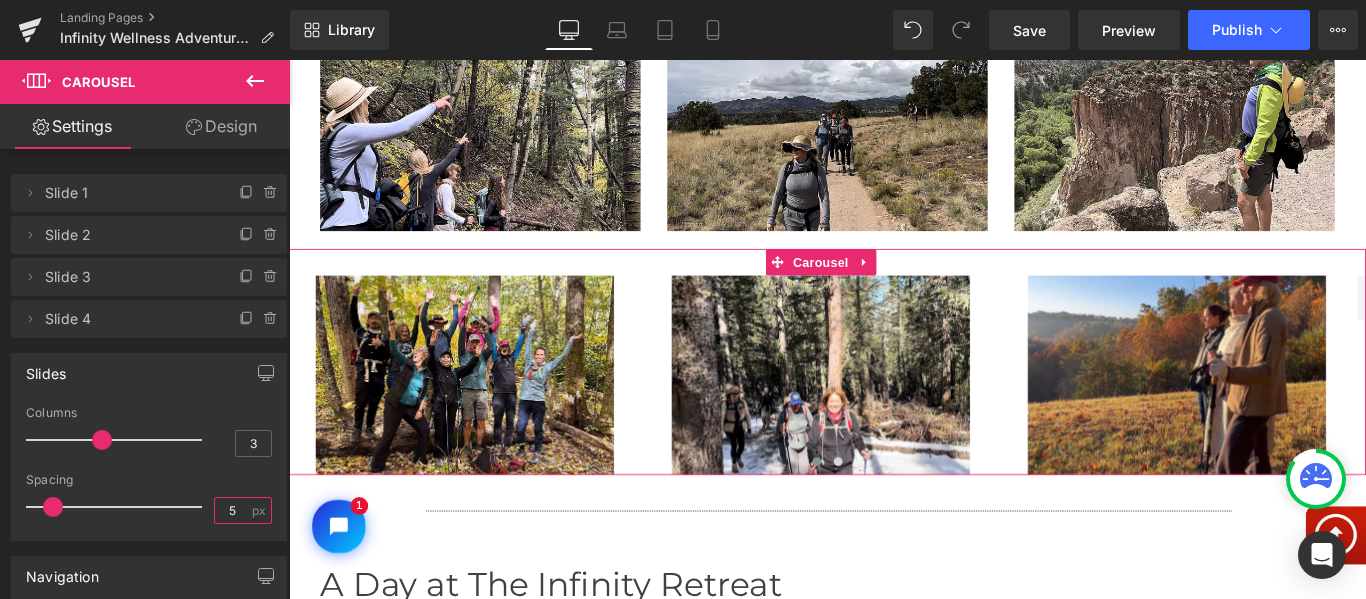 drag, startPoint x: 232, startPoint y: 512, endPoint x: 79, endPoint y: 493, distance: 154.17523 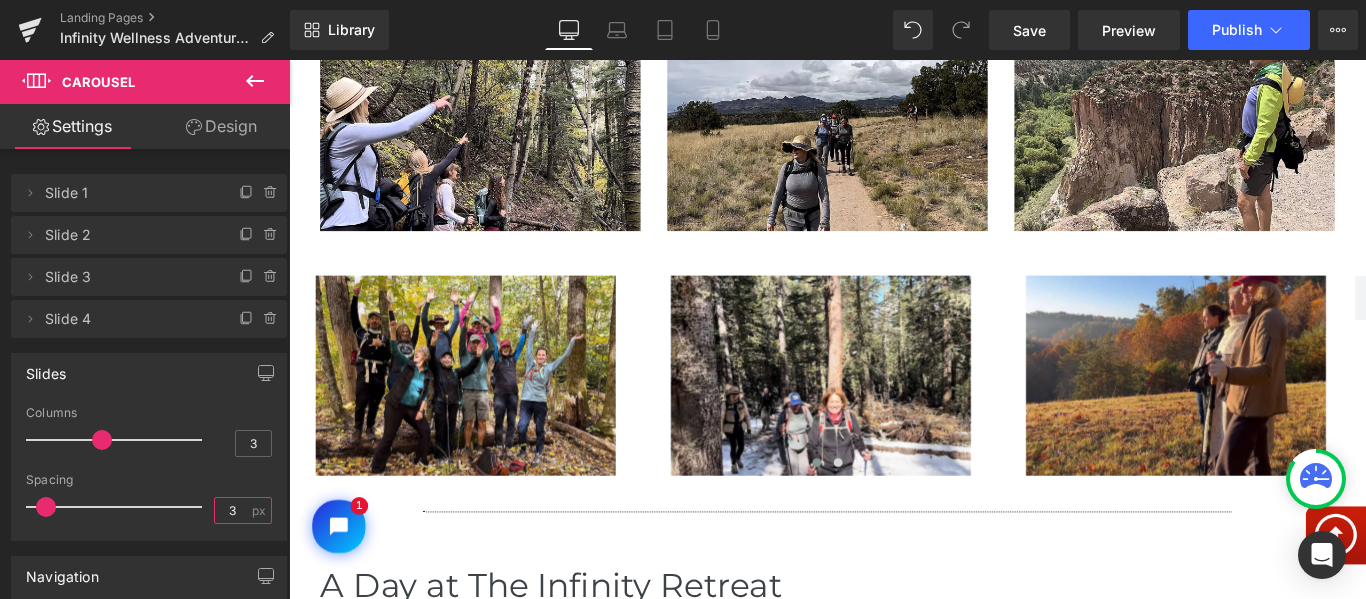 type on "3" 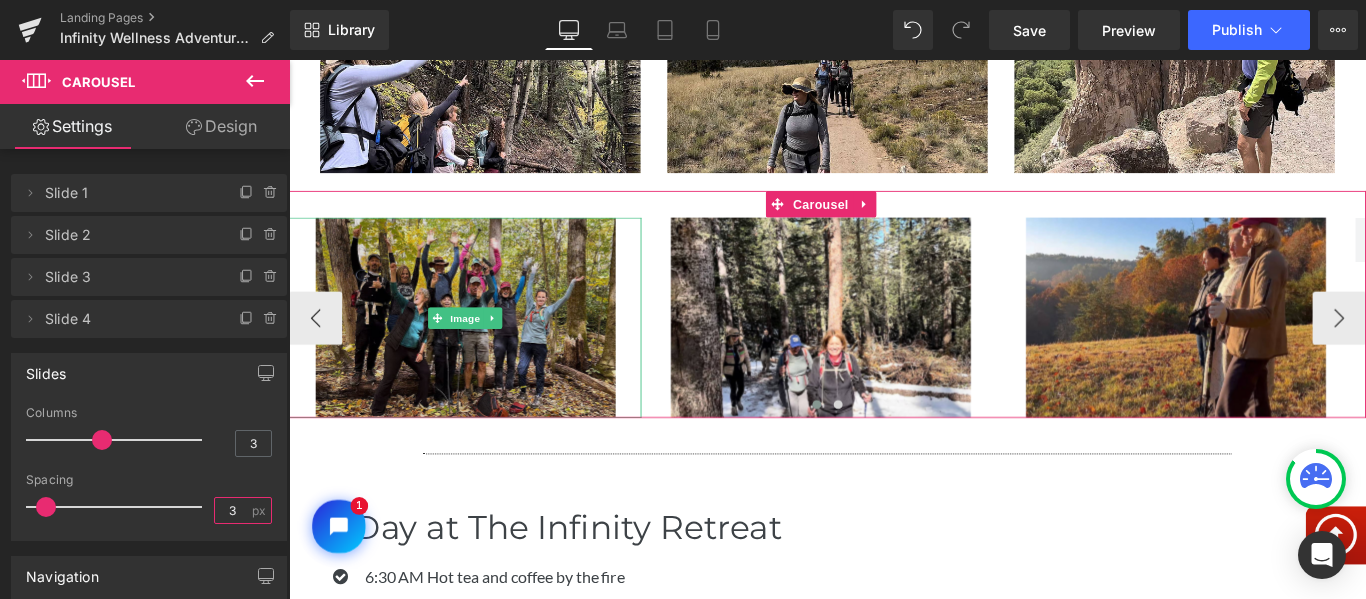 scroll, scrollTop: 2700, scrollLeft: 0, axis: vertical 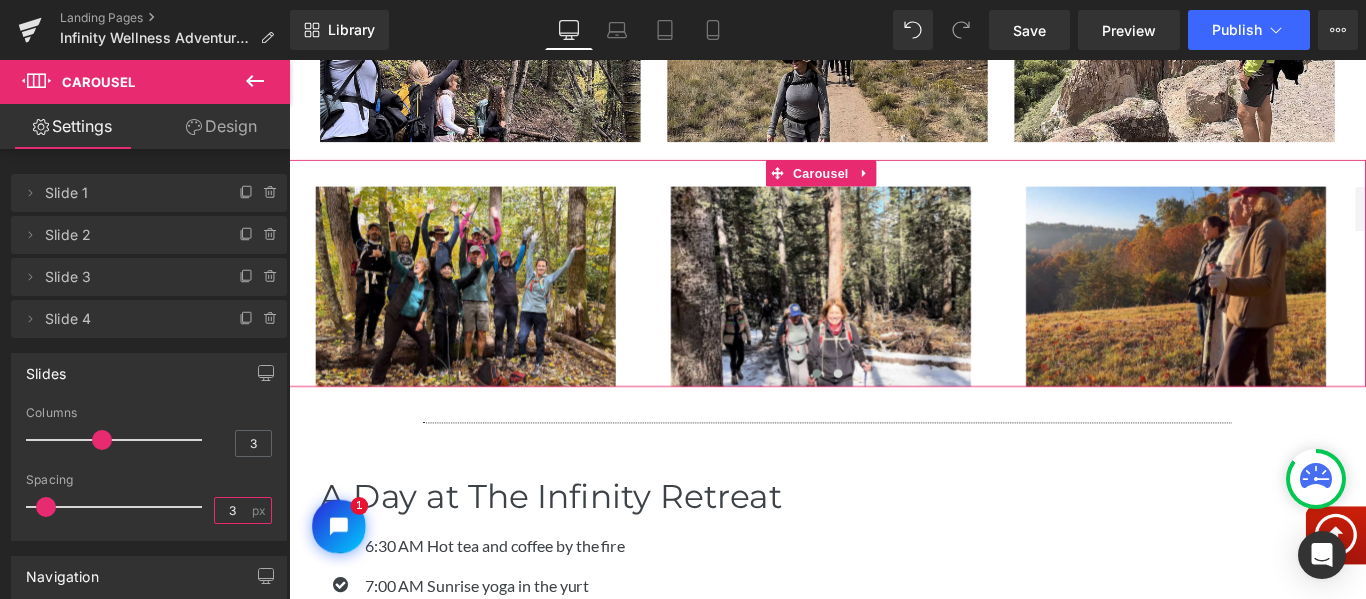 drag, startPoint x: 231, startPoint y: 509, endPoint x: 161, endPoint y: 502, distance: 70.34913 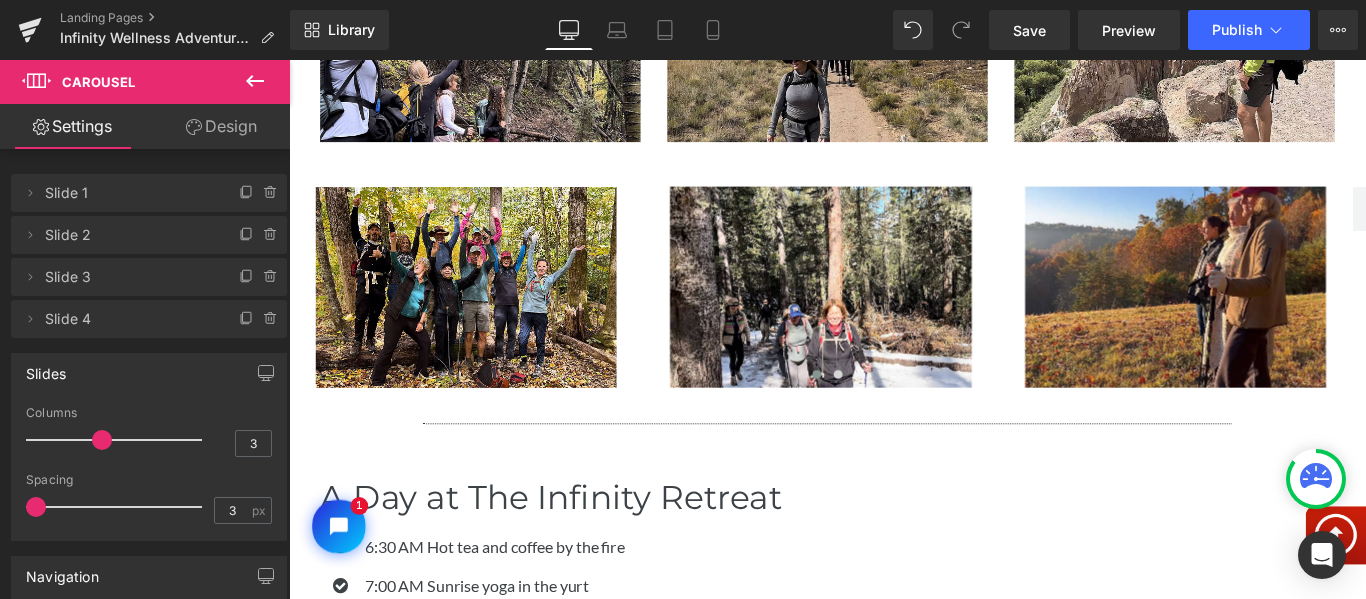 drag, startPoint x: 48, startPoint y: 503, endPoint x: 0, endPoint y: 509, distance: 48.373547 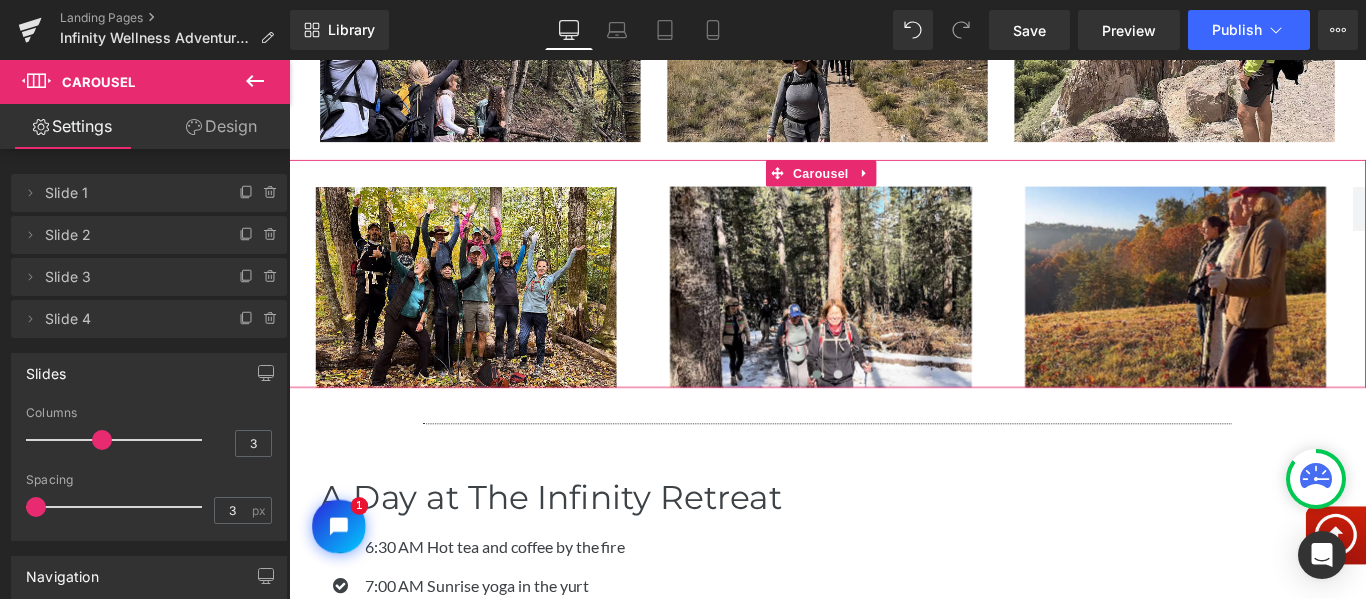 click on "Design" at bounding box center [221, 126] 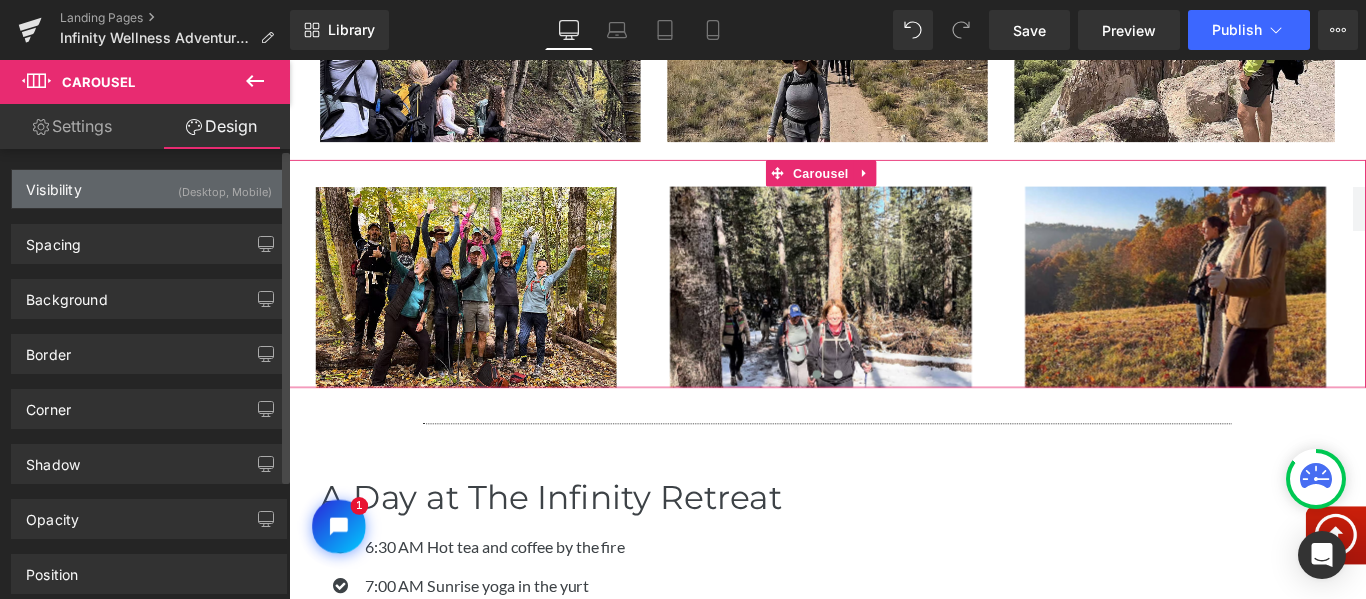 click on "Visibility" at bounding box center [54, 184] 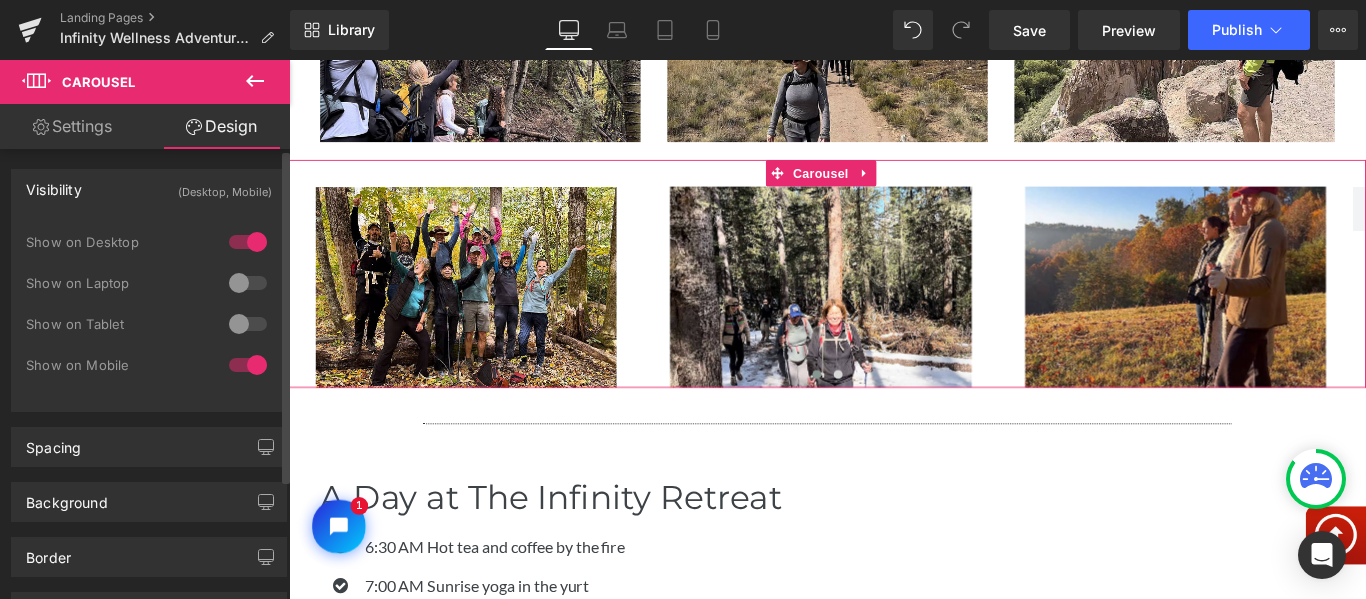 click at bounding box center (248, 242) 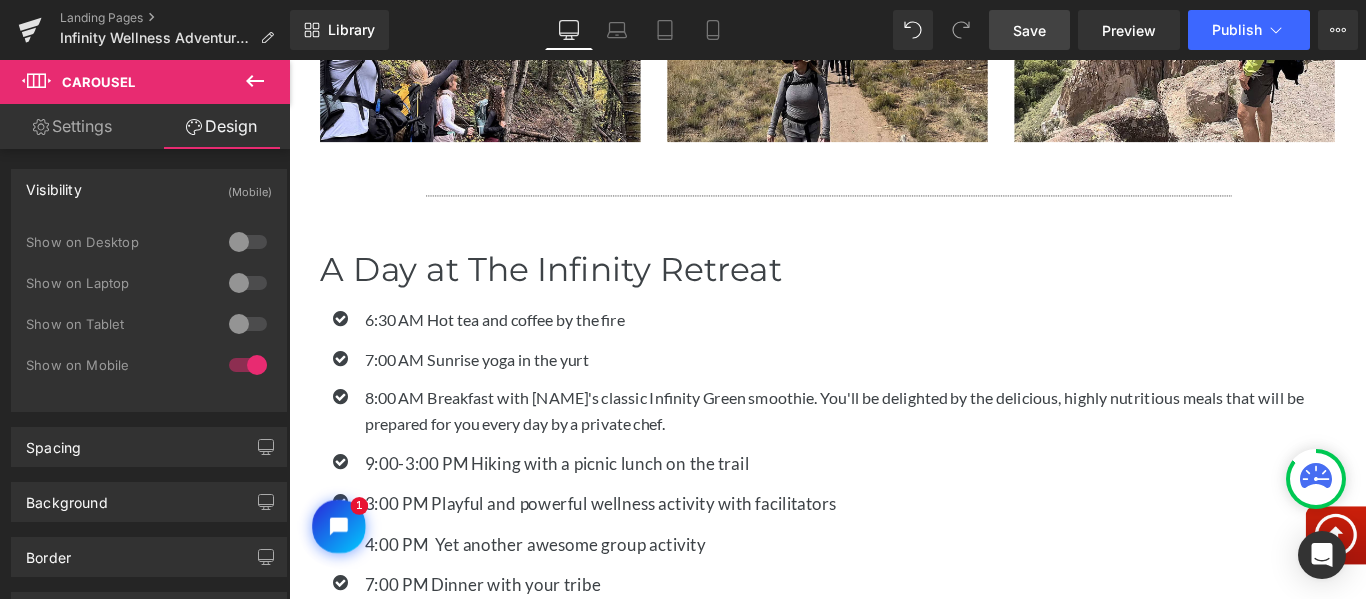 click on "Save" at bounding box center [1029, 30] 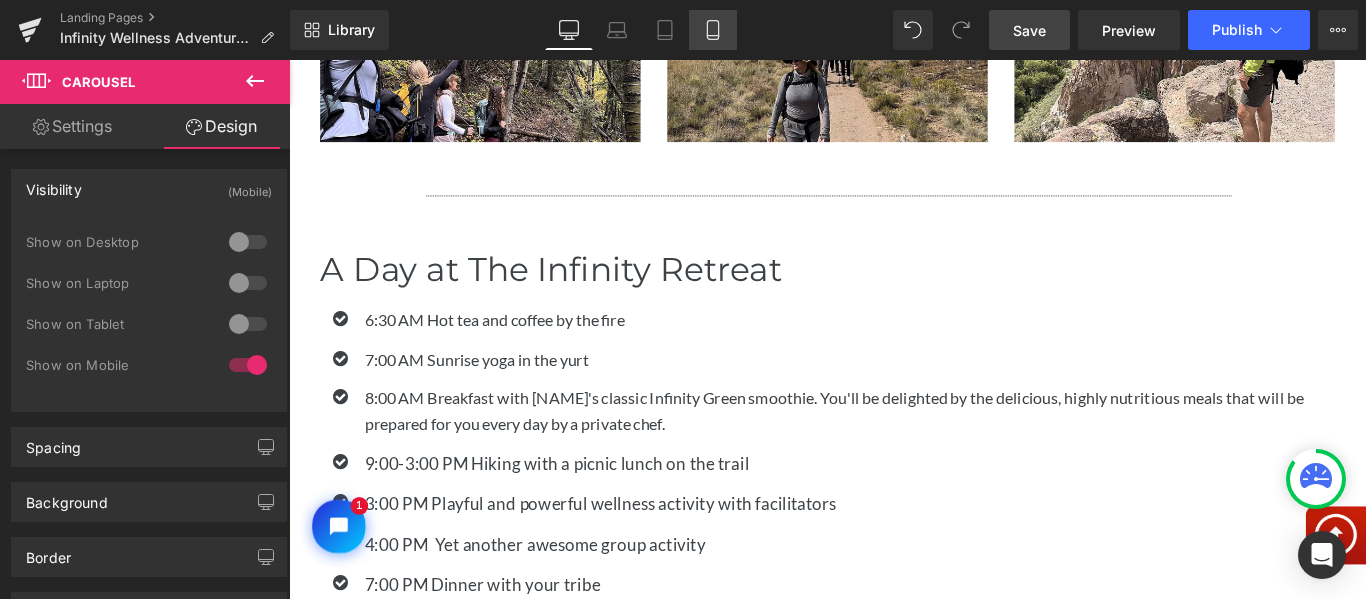 click 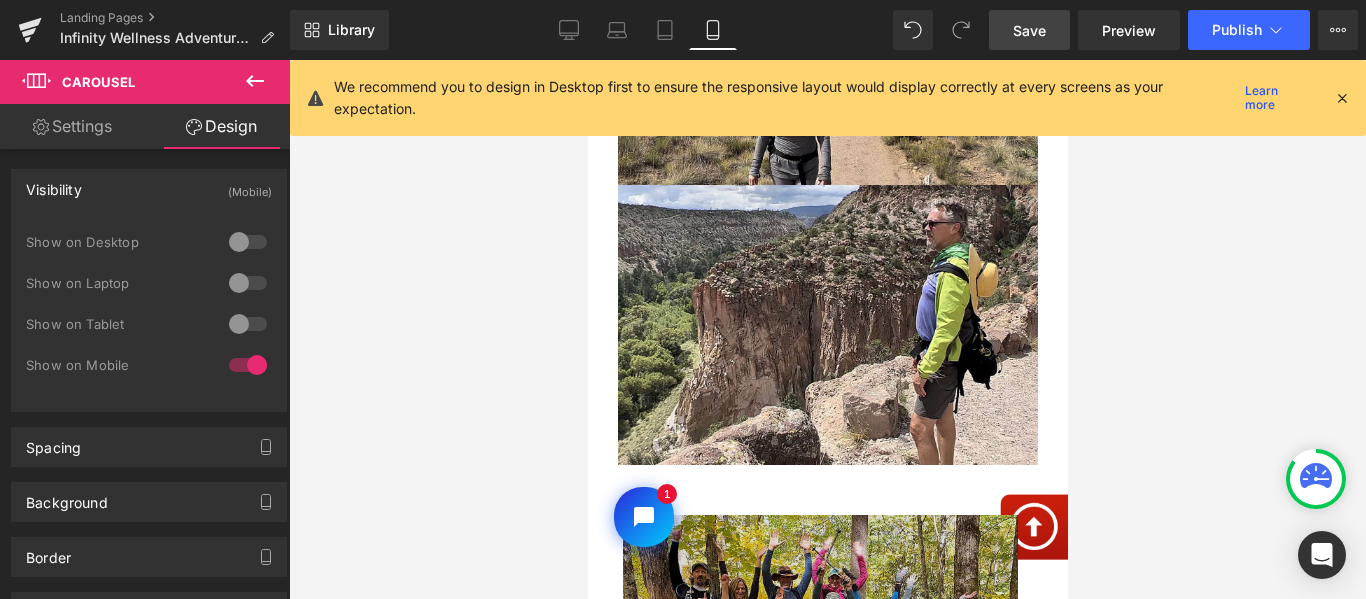 scroll, scrollTop: 4539, scrollLeft: 0, axis: vertical 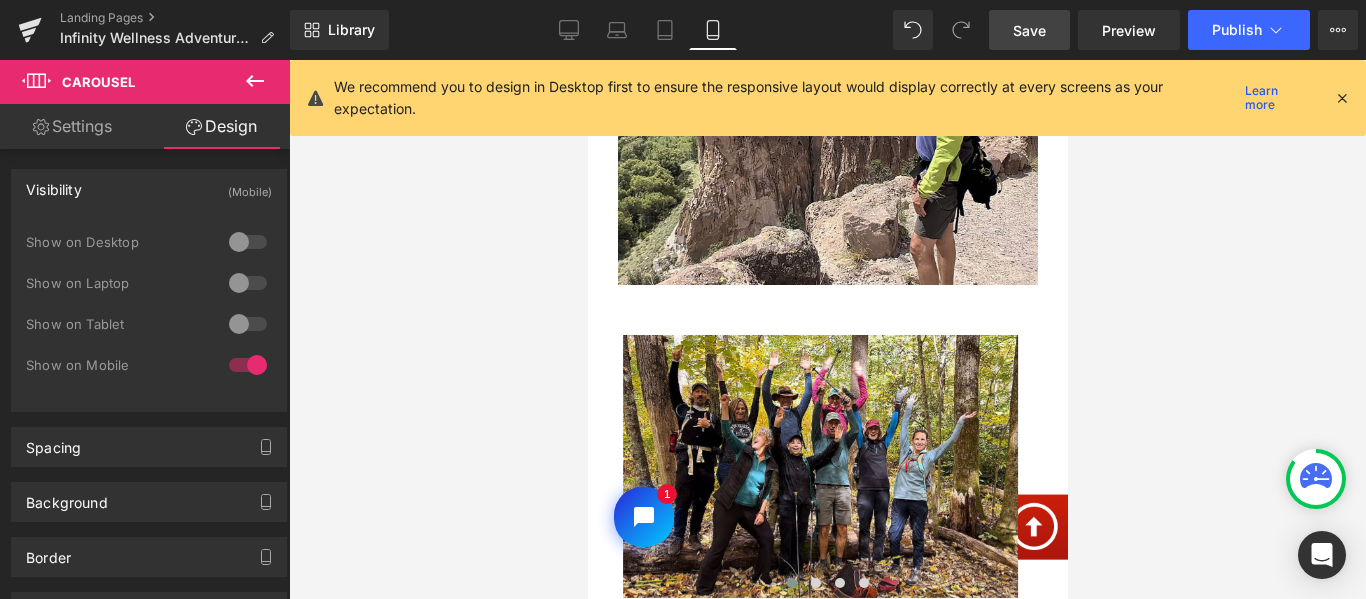 click on "Save" at bounding box center (1029, 30) 